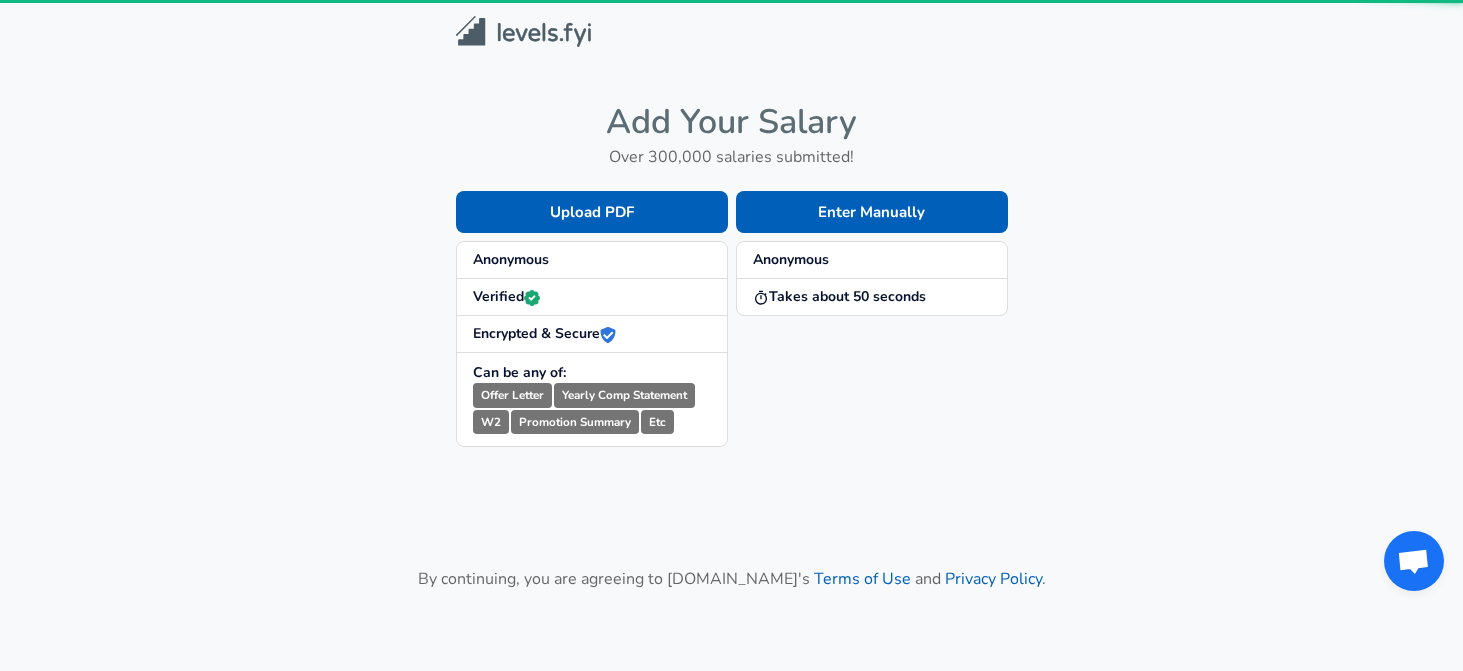 scroll, scrollTop: 0, scrollLeft: 0, axis: both 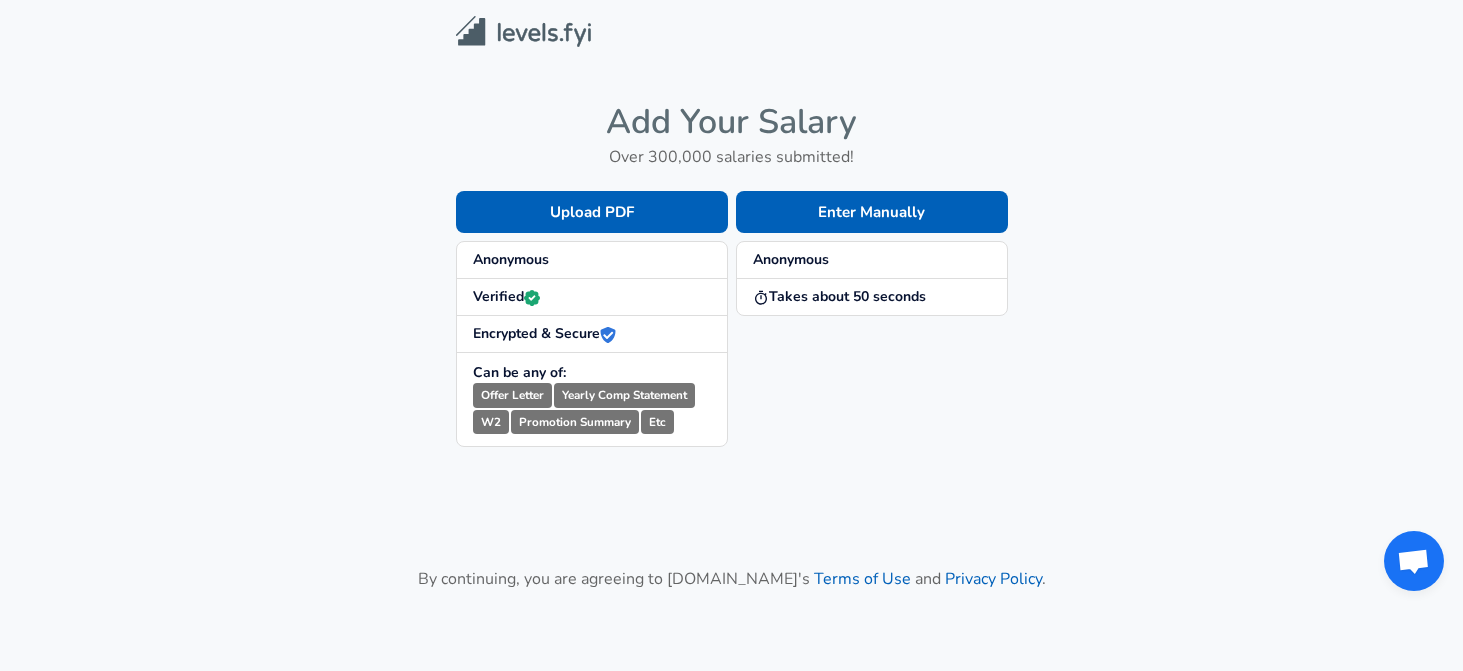 click on "Anonymous" at bounding box center [511, 259] 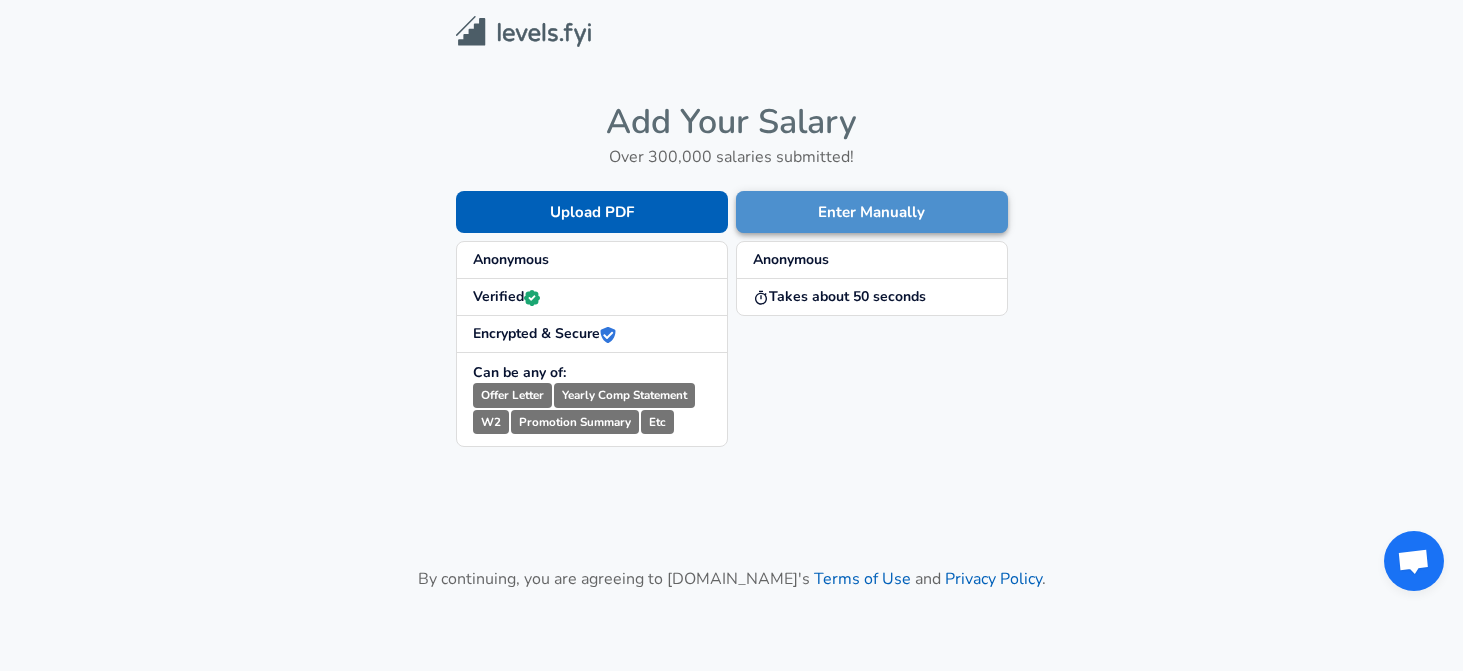 click on "Enter Manually" at bounding box center [872, 212] 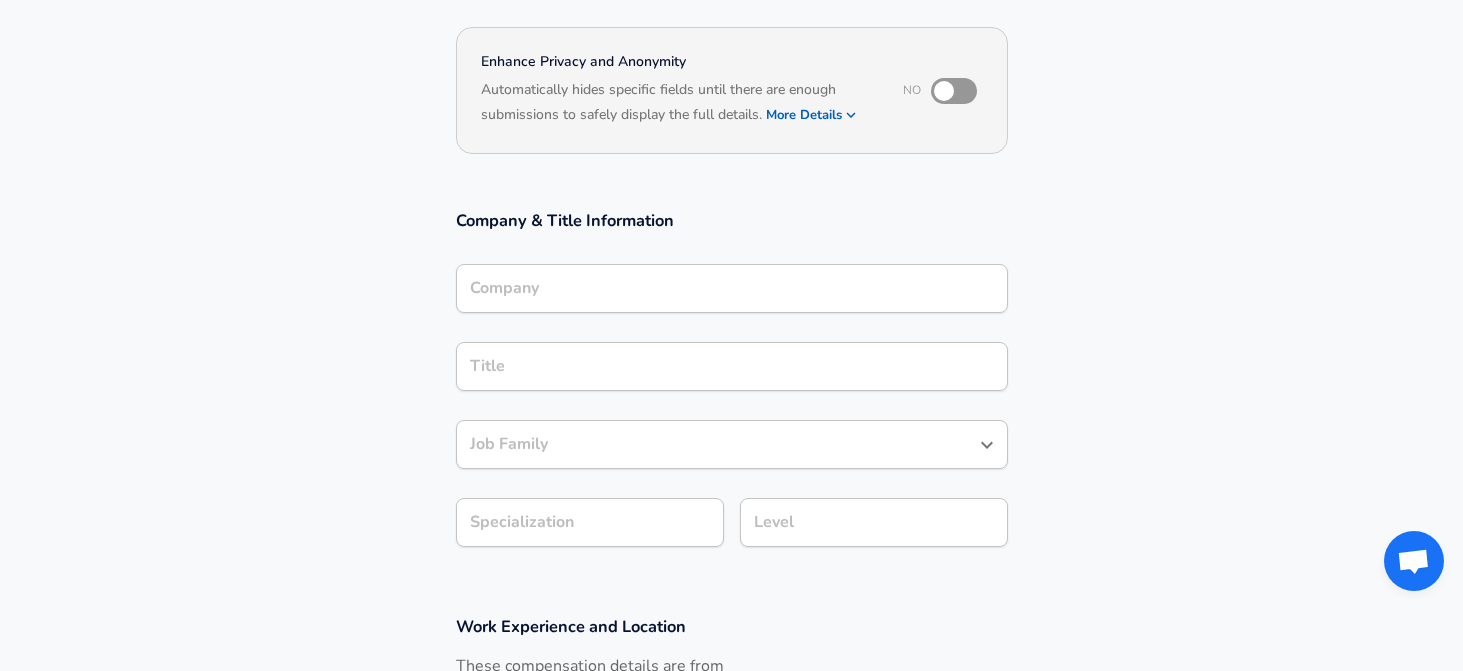 click on "Company" at bounding box center [732, 288] 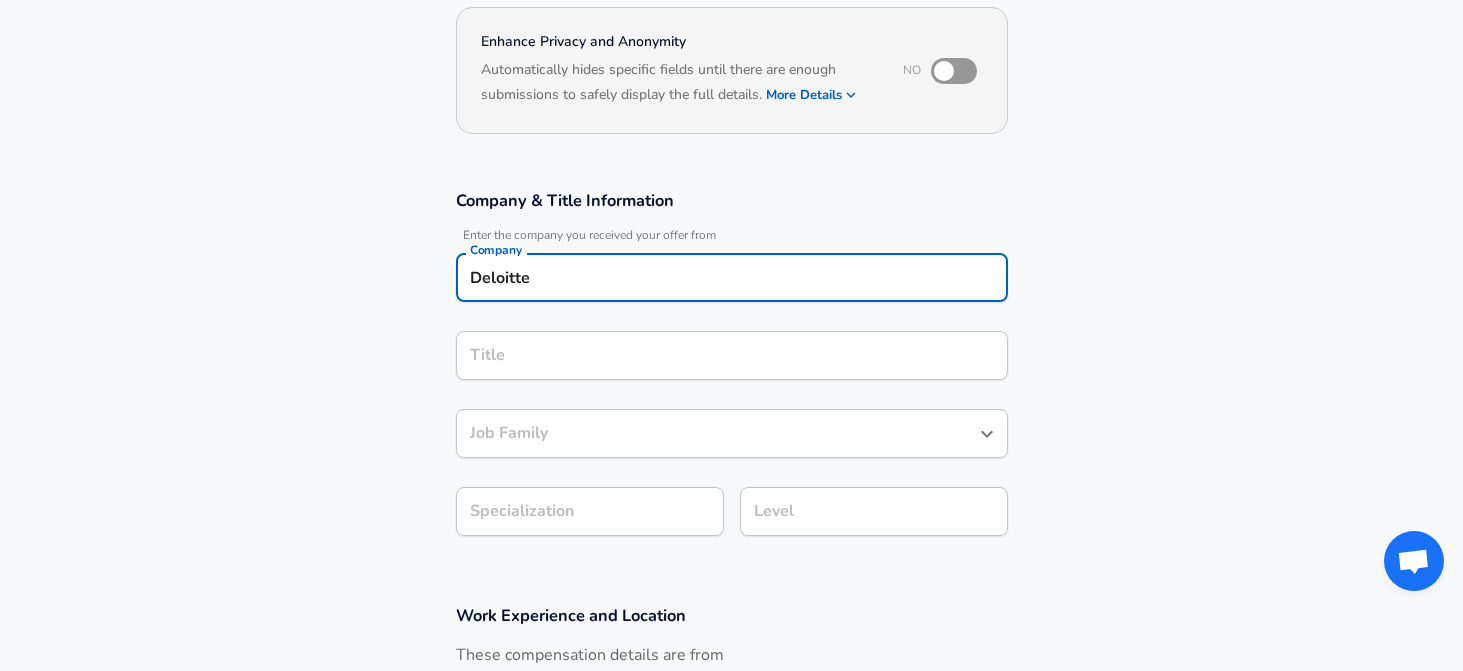 type on "Deloitte" 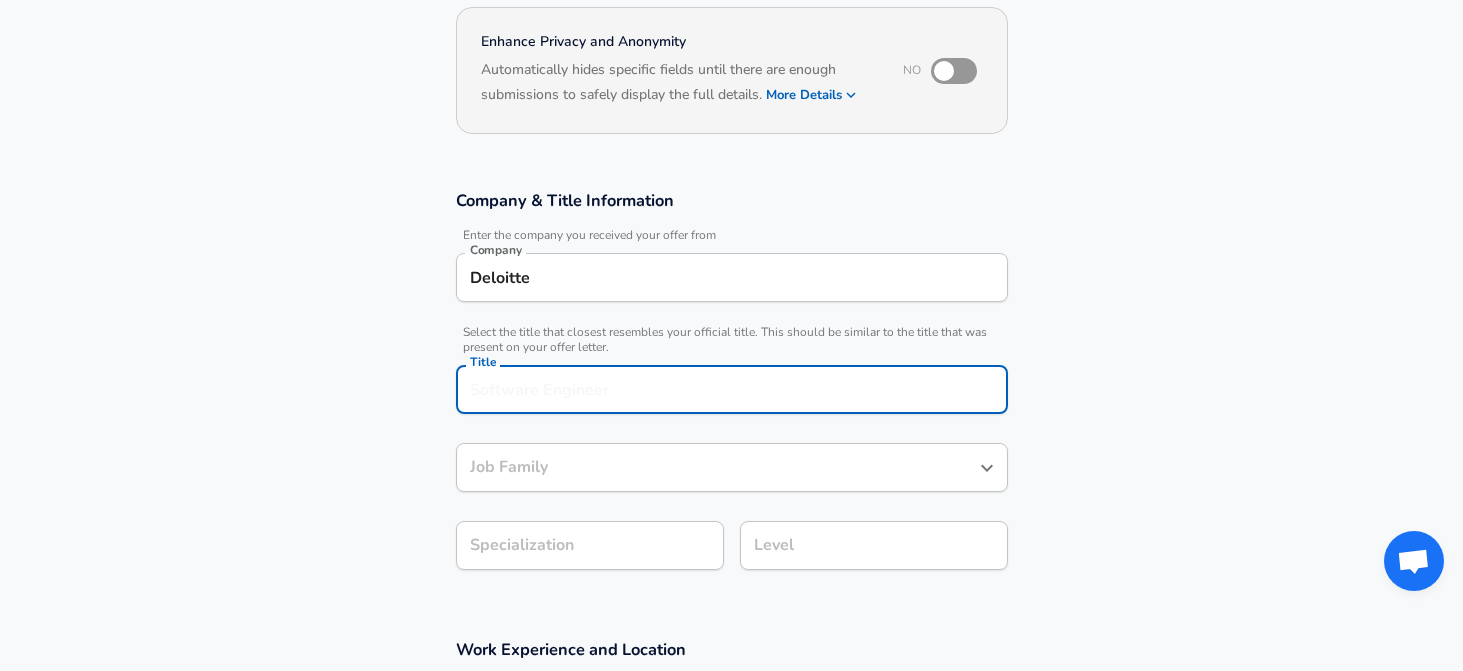 scroll, scrollTop: 230, scrollLeft: 0, axis: vertical 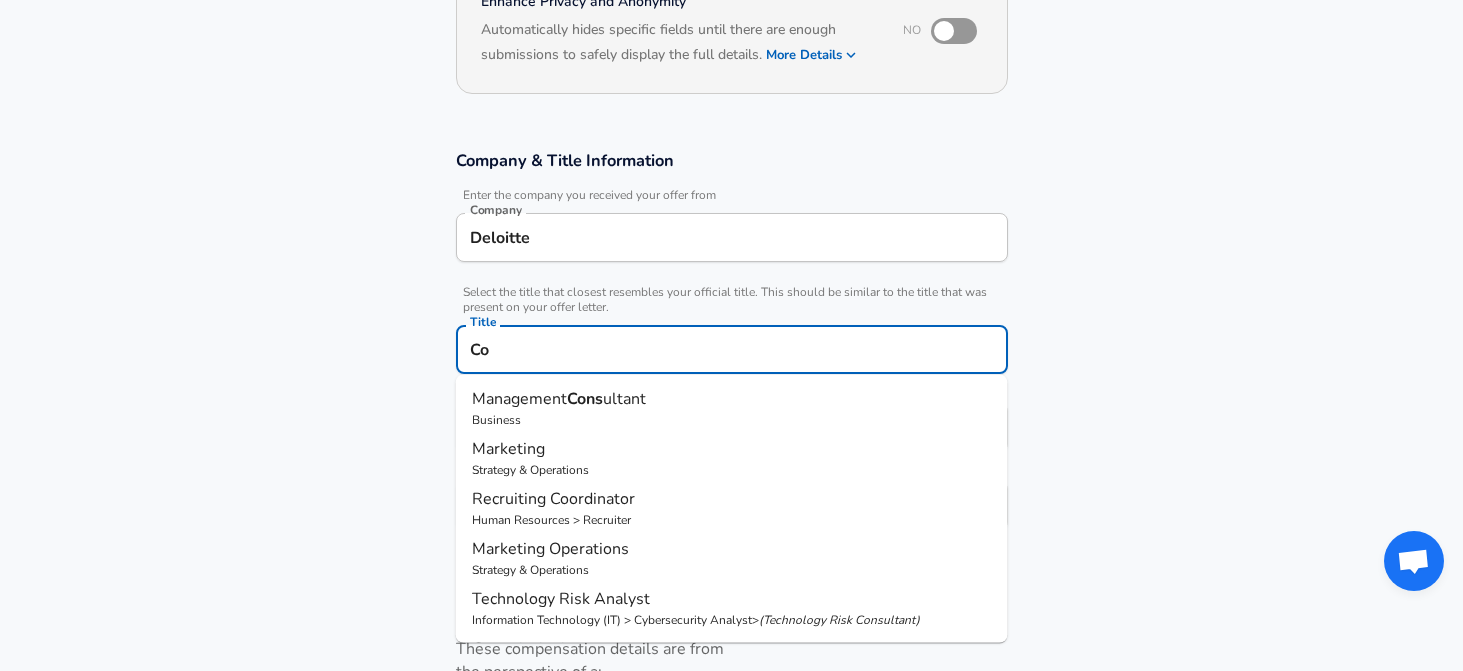 type on "C" 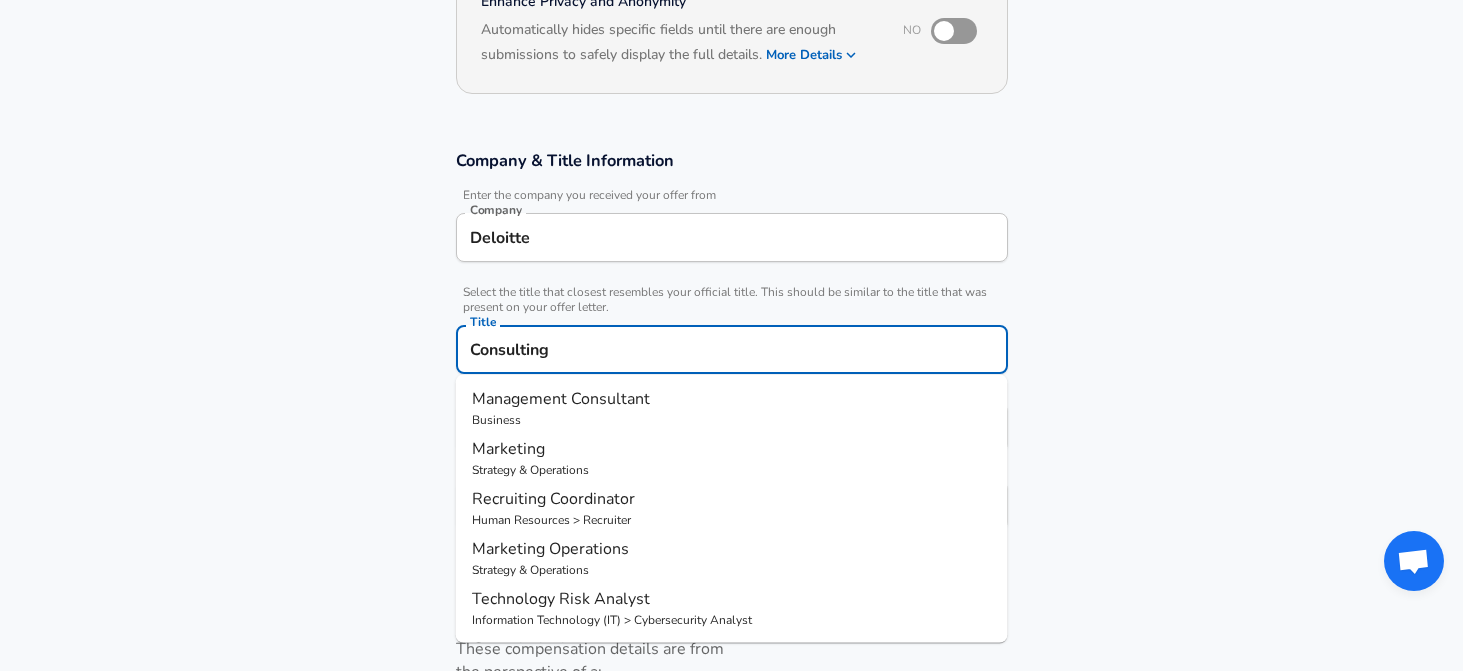 click on "Management Consultant" at bounding box center (561, 399) 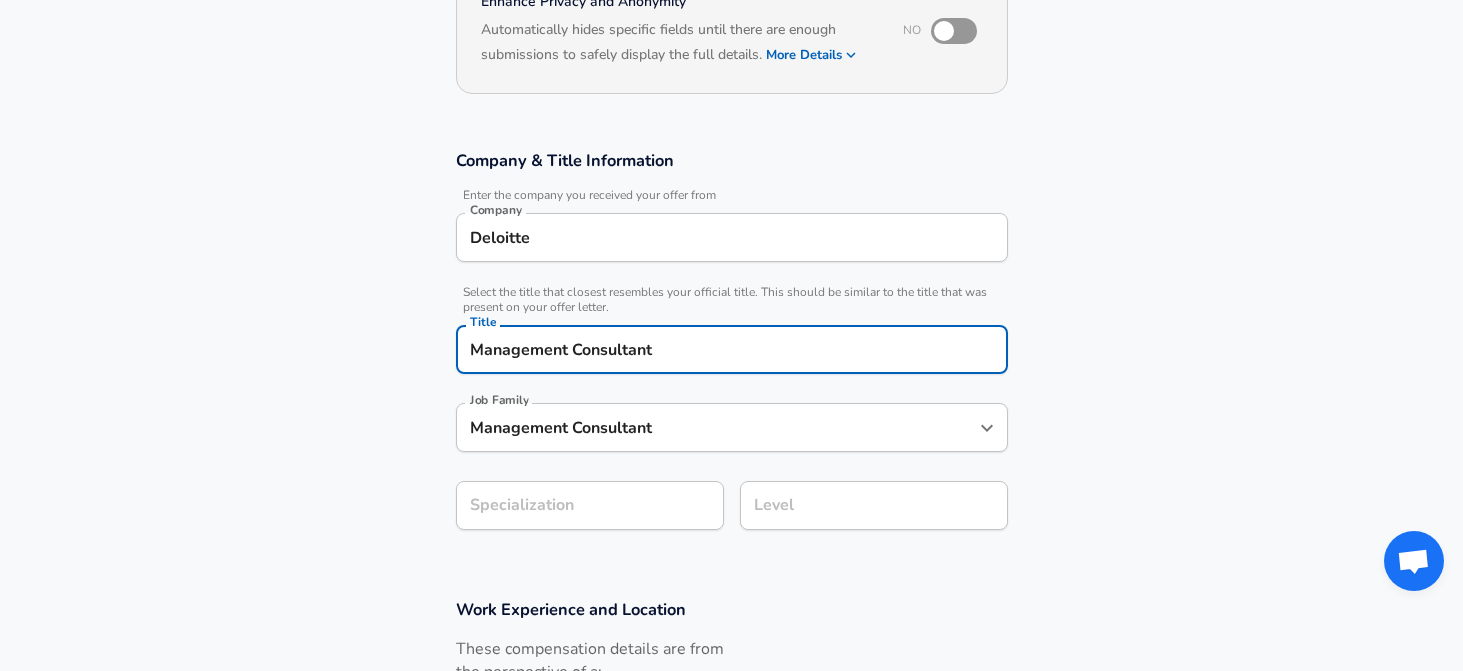 type on "Management Consultant" 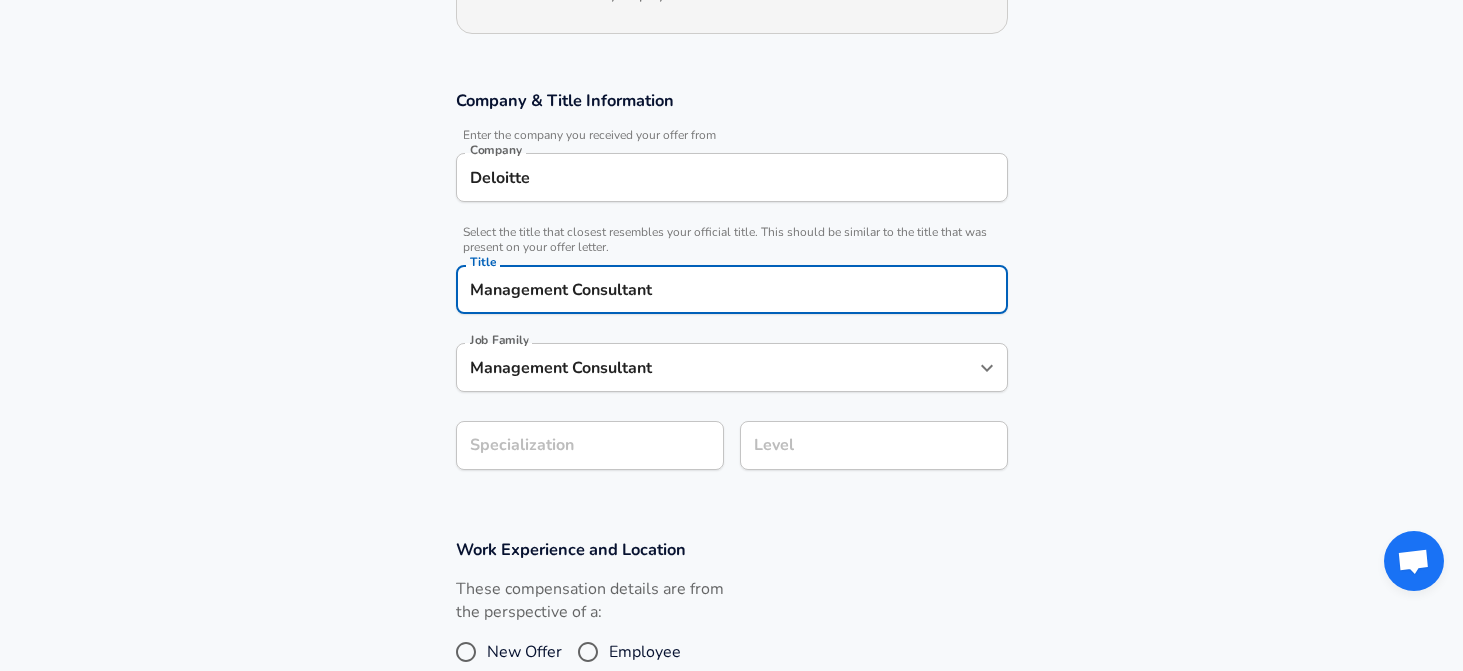 click on "Company & Title Information   Enter the company you received your offer from Company Deloitte Company   Select the title that closest resembles your official title. This should be similar to the title that was present on your offer letter. Title Management Consultant Title Job Family Management Consultant Job Family Specialization Specialization Level Level" at bounding box center [731, 290] 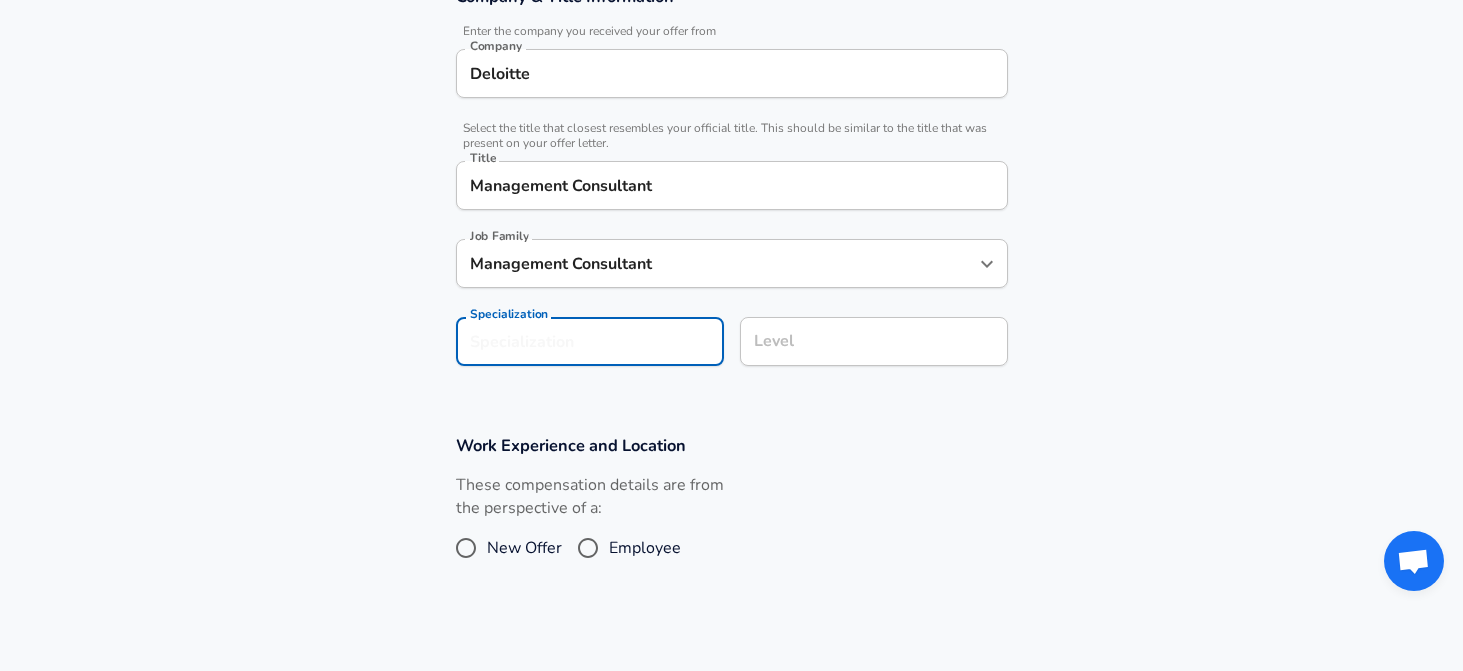 scroll, scrollTop: 396, scrollLeft: 0, axis: vertical 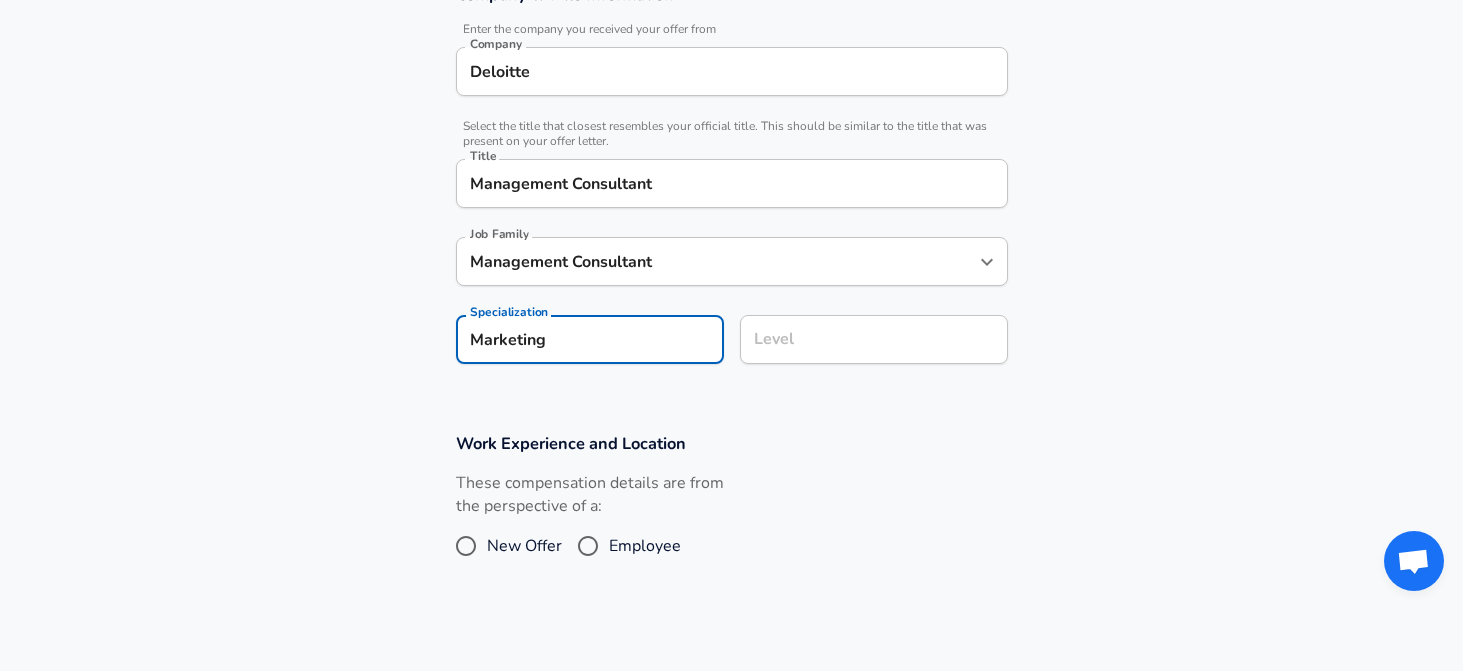 type on "Marketing" 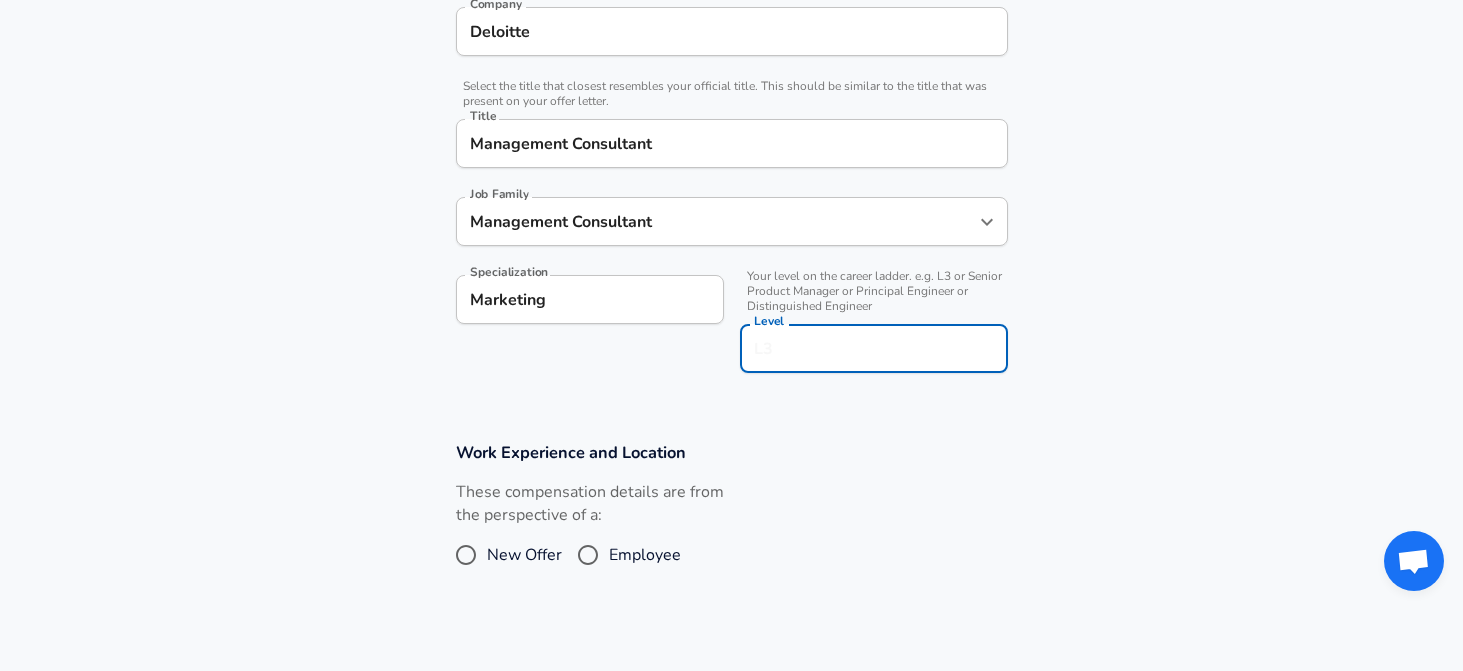 type on "m" 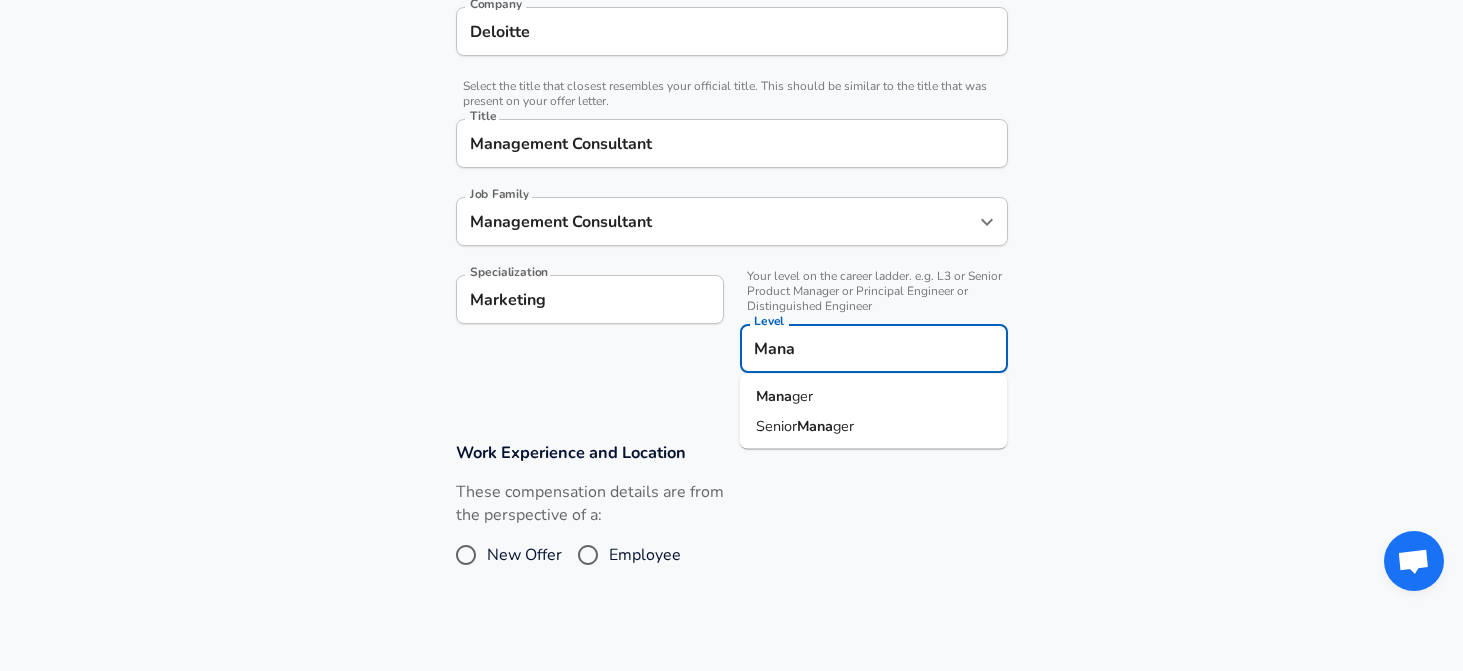click on "ger" at bounding box center (802, 396) 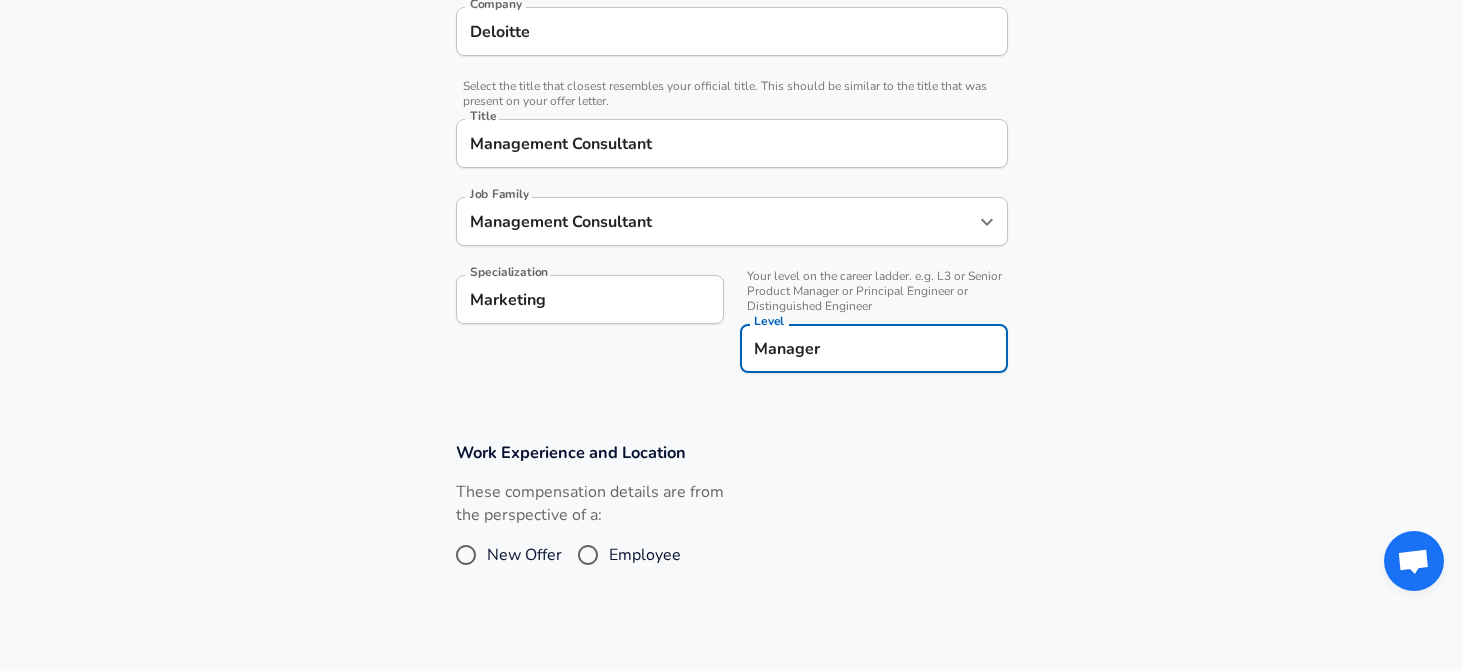 scroll, scrollTop: 520, scrollLeft: 0, axis: vertical 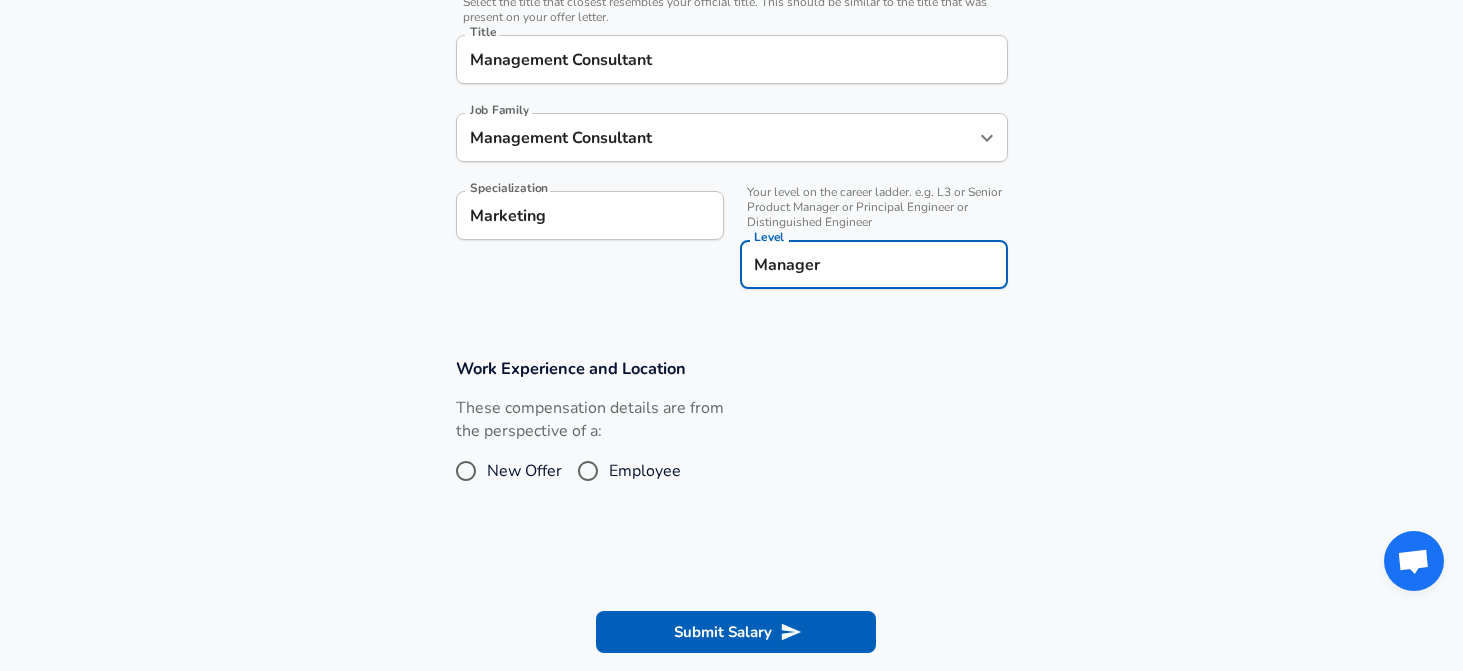 type on "Manager" 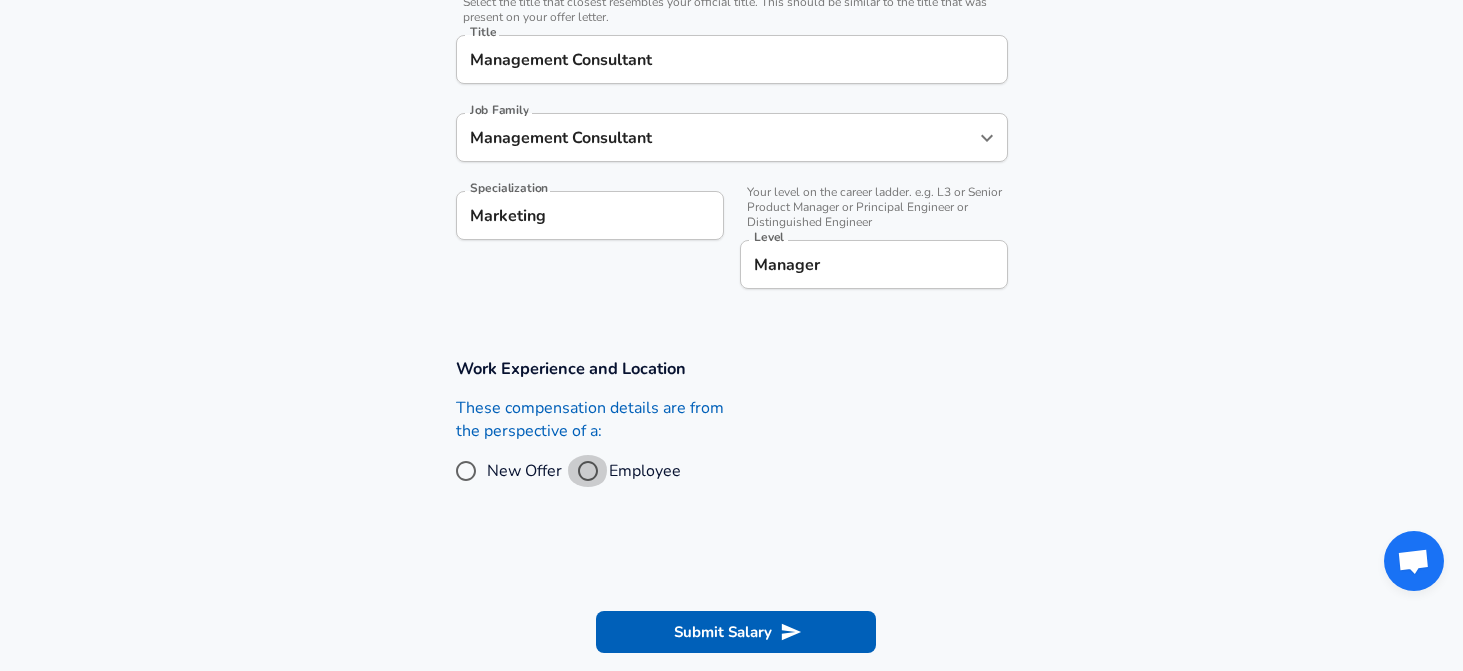 click on "Employee" at bounding box center [588, 471] 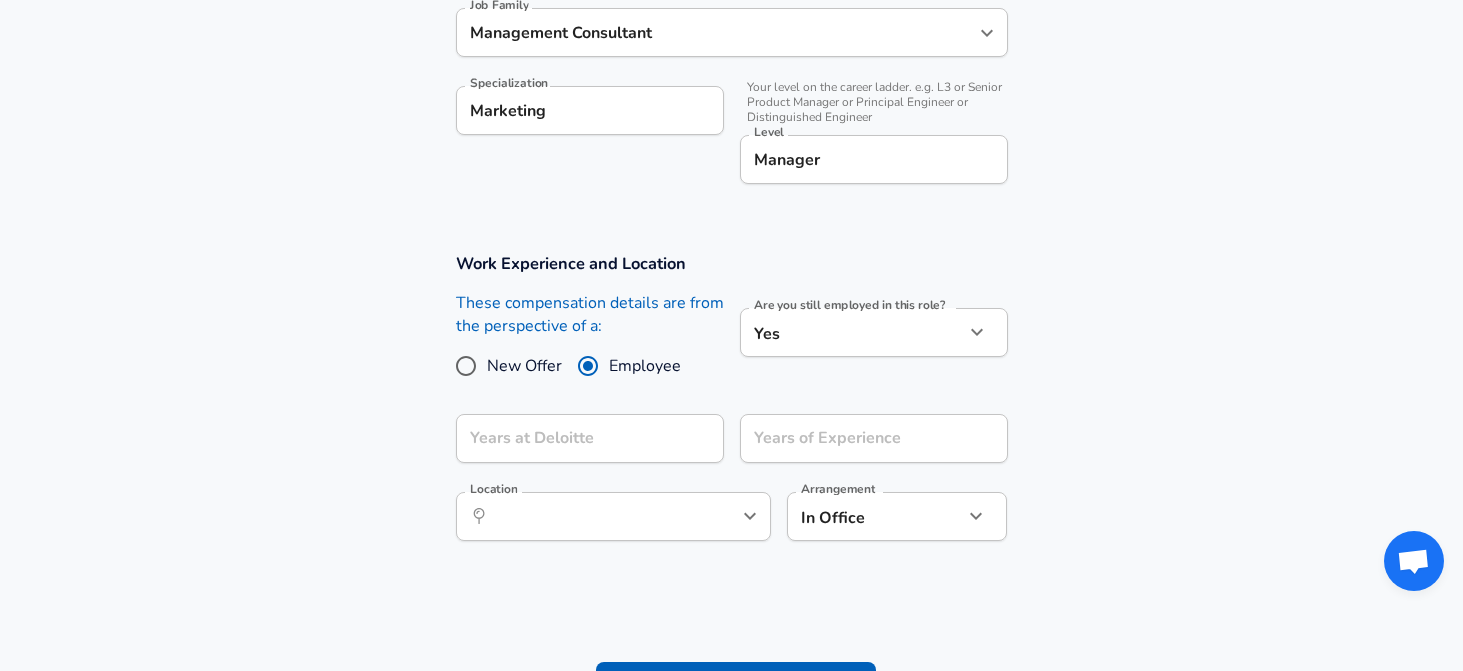 scroll, scrollTop: 649, scrollLeft: 0, axis: vertical 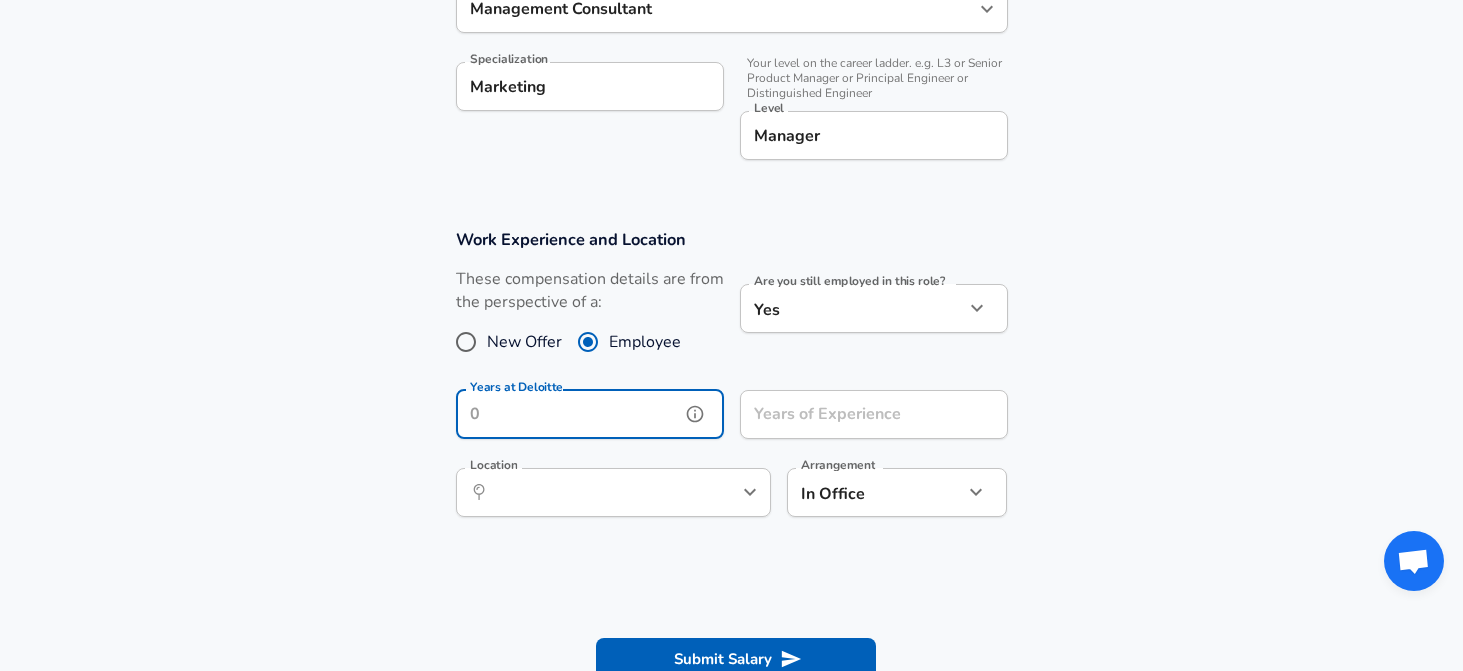 click on "Years at Deloitte" at bounding box center (568, 414) 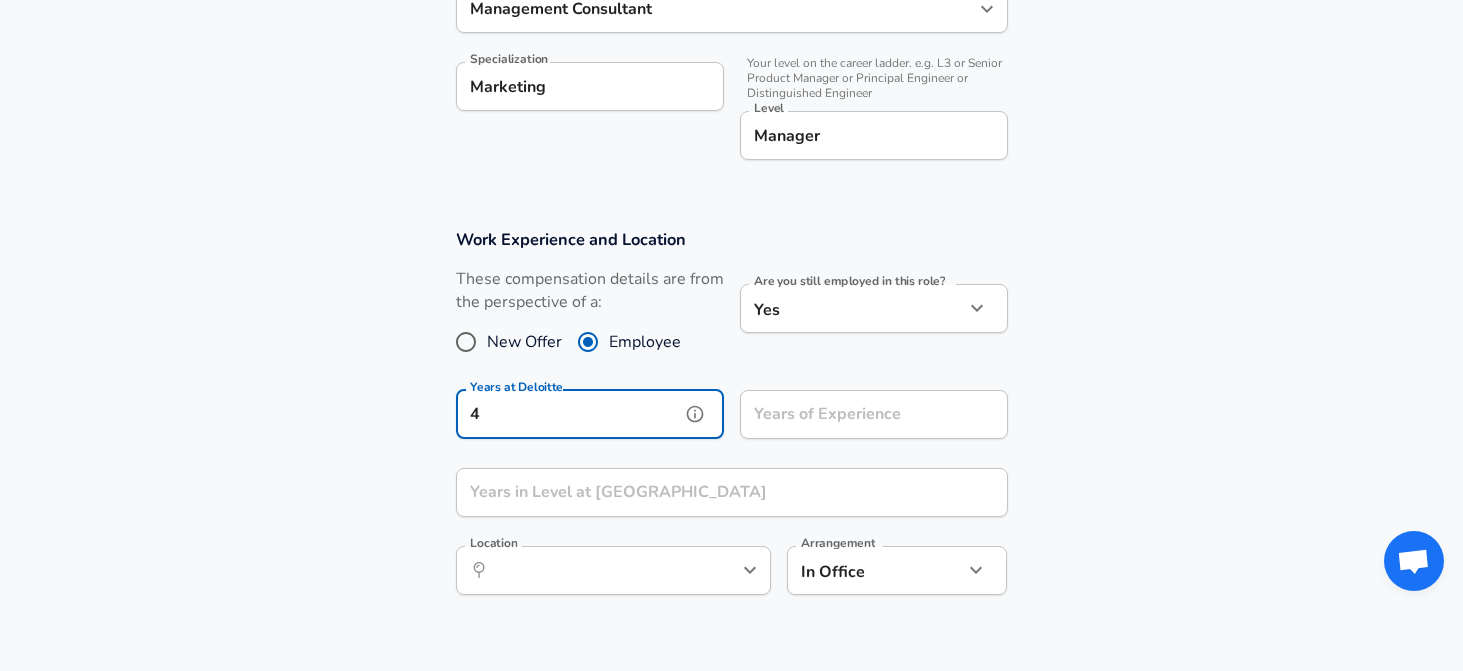type on "4" 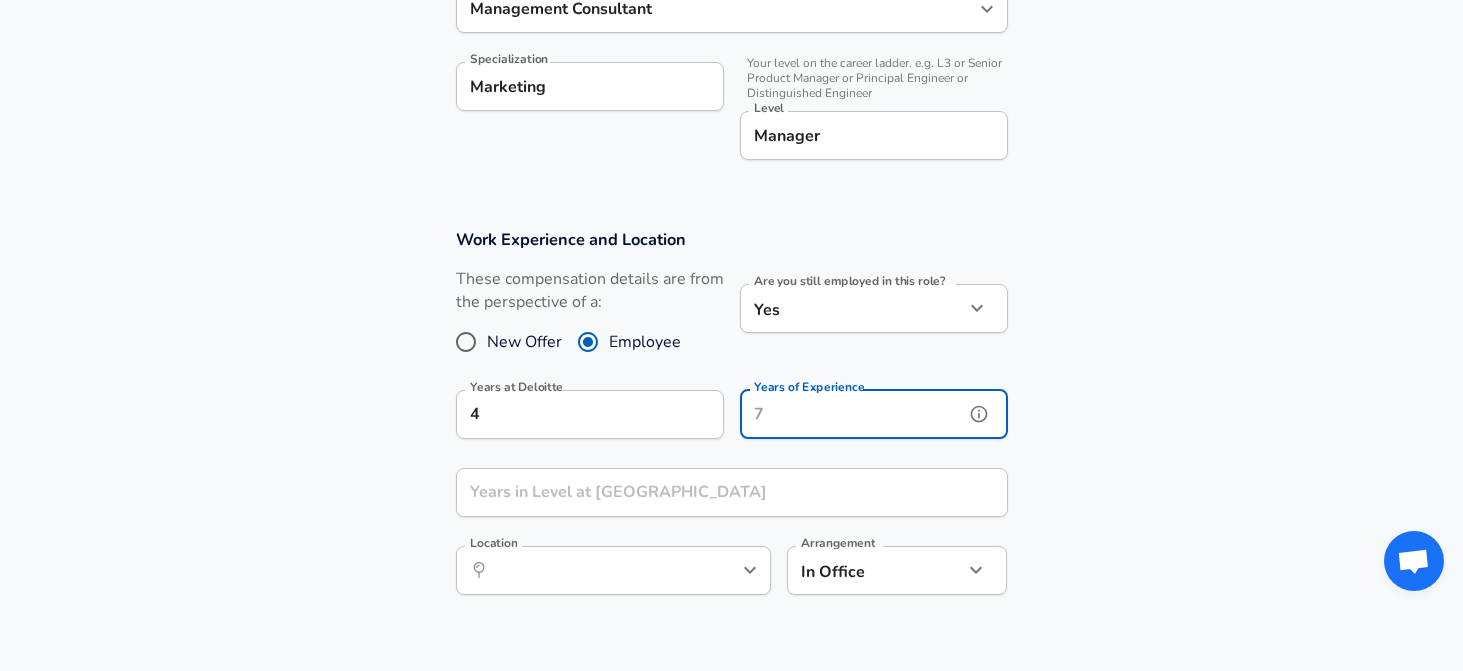 click on "Years of Experience" at bounding box center [852, 414] 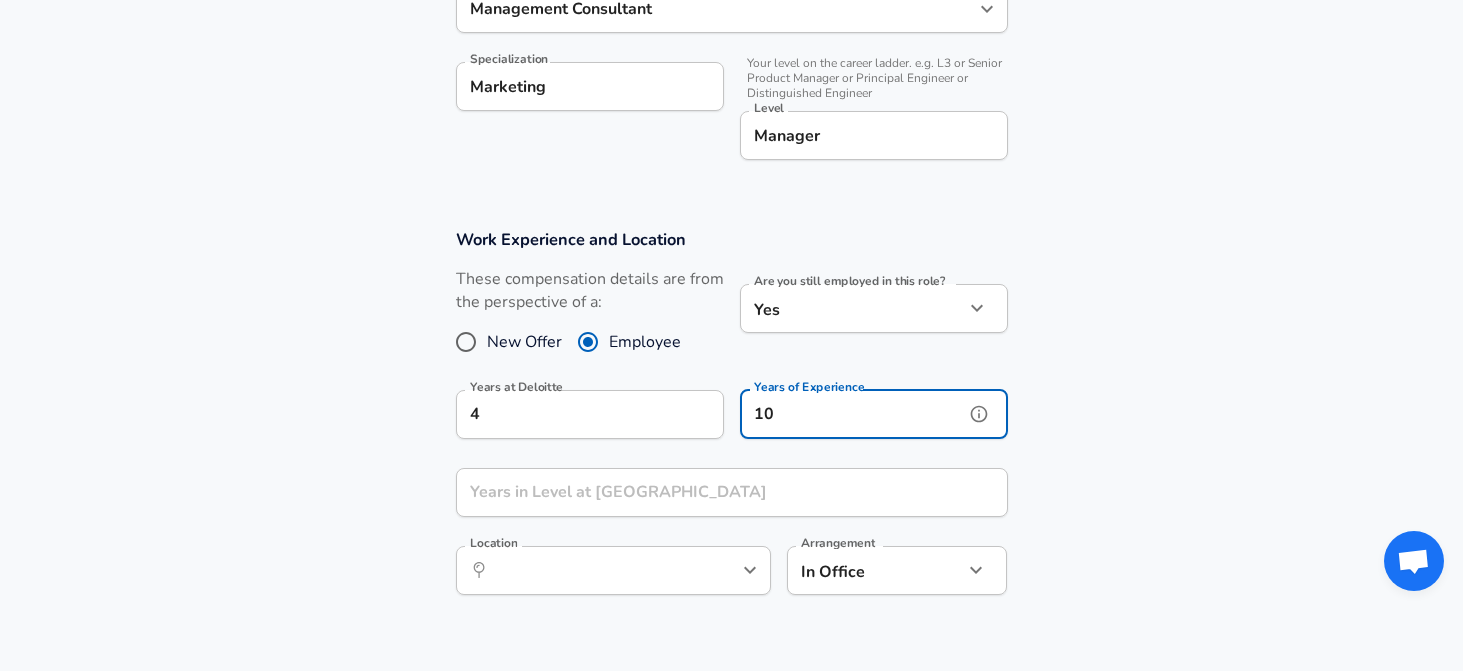 type on "10" 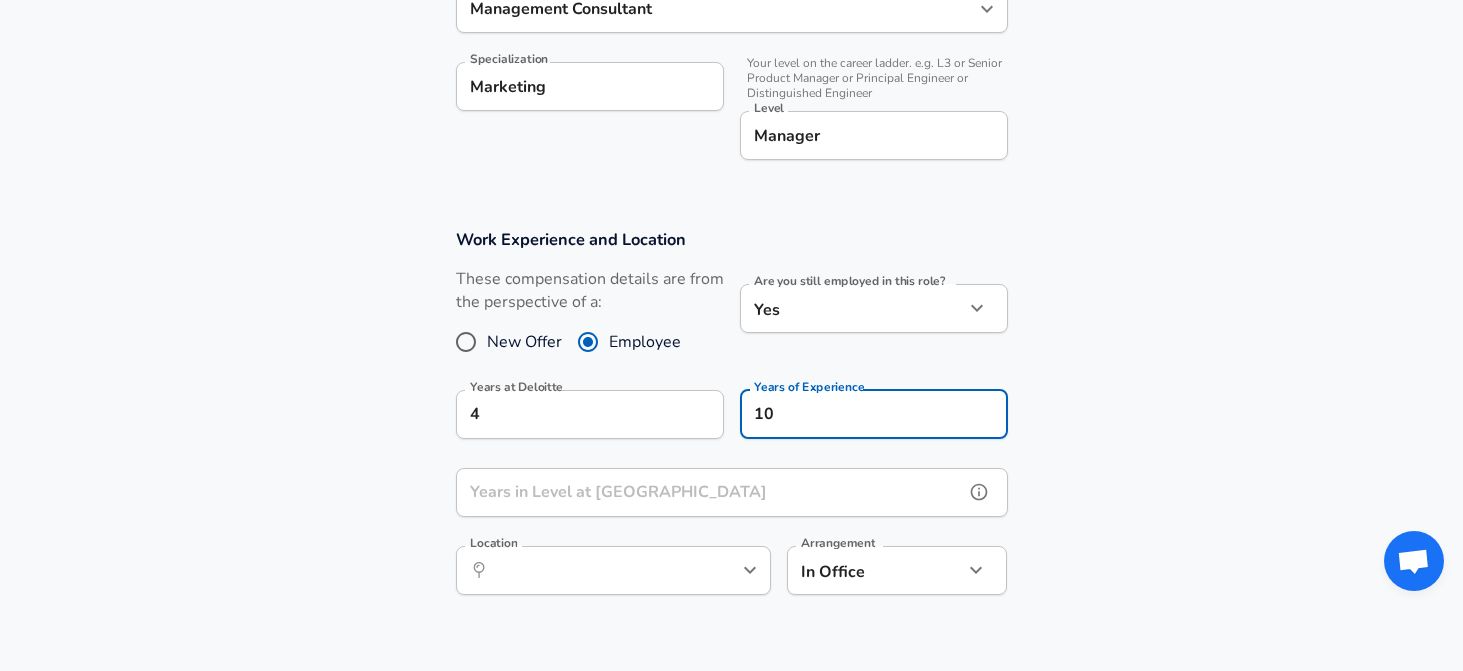 click on "Years in Level at [GEOGRAPHIC_DATA]" at bounding box center (710, 492) 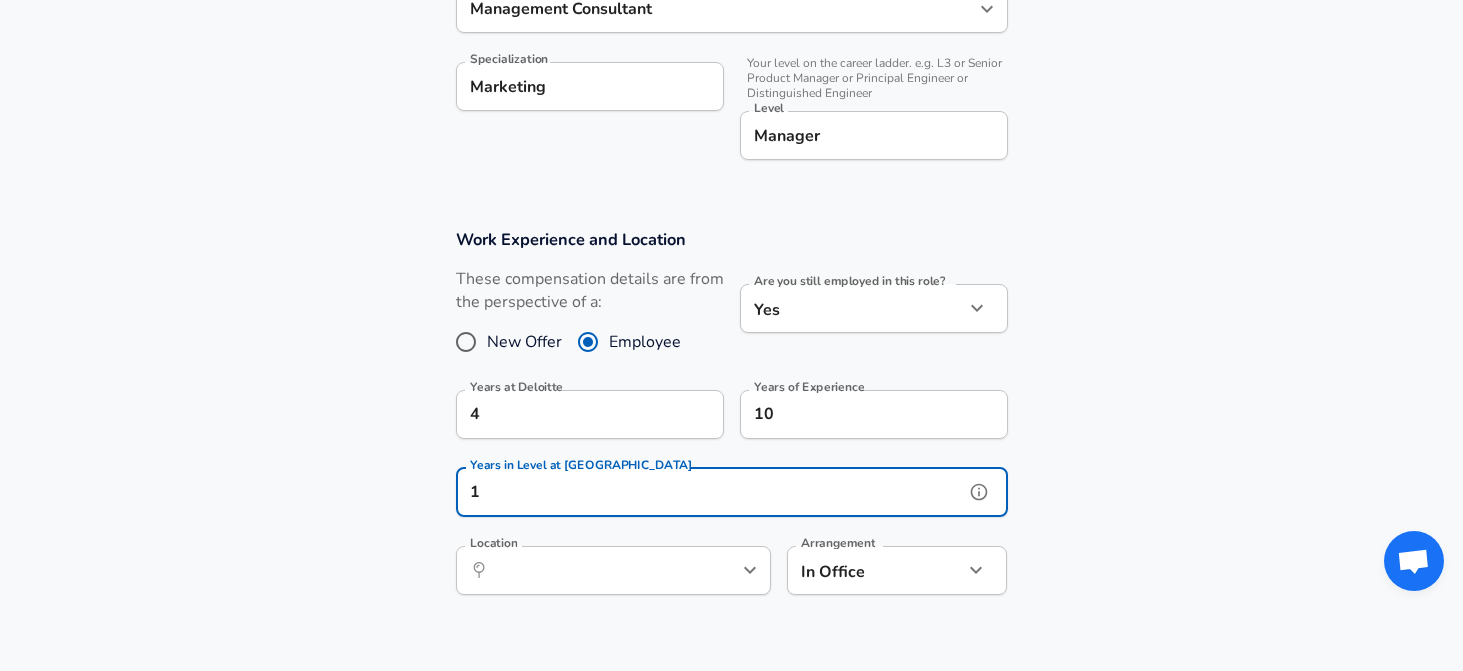 type on "1" 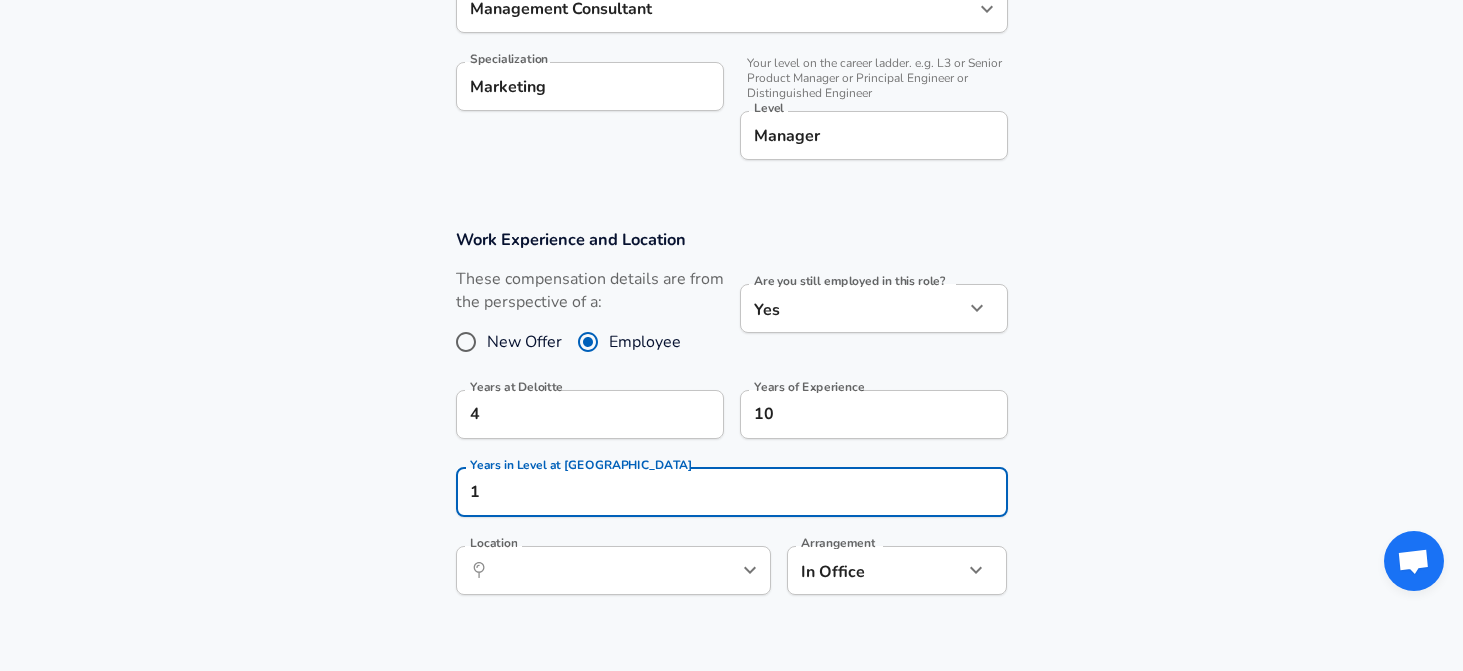 click on "Work Experience and Location These compensation details are from the perspective of a: New Offer Employee Are you still employed in this role? Yes yes Are you still employed in this role? Years at Deloitte 4 Years at Deloitte Years of Experience 10 Years of Experience Years in Level at Deloitte 1 Years in Level at Deloitte Location ​ Location Arrangement In Office office Arrangement" at bounding box center [731, 422] 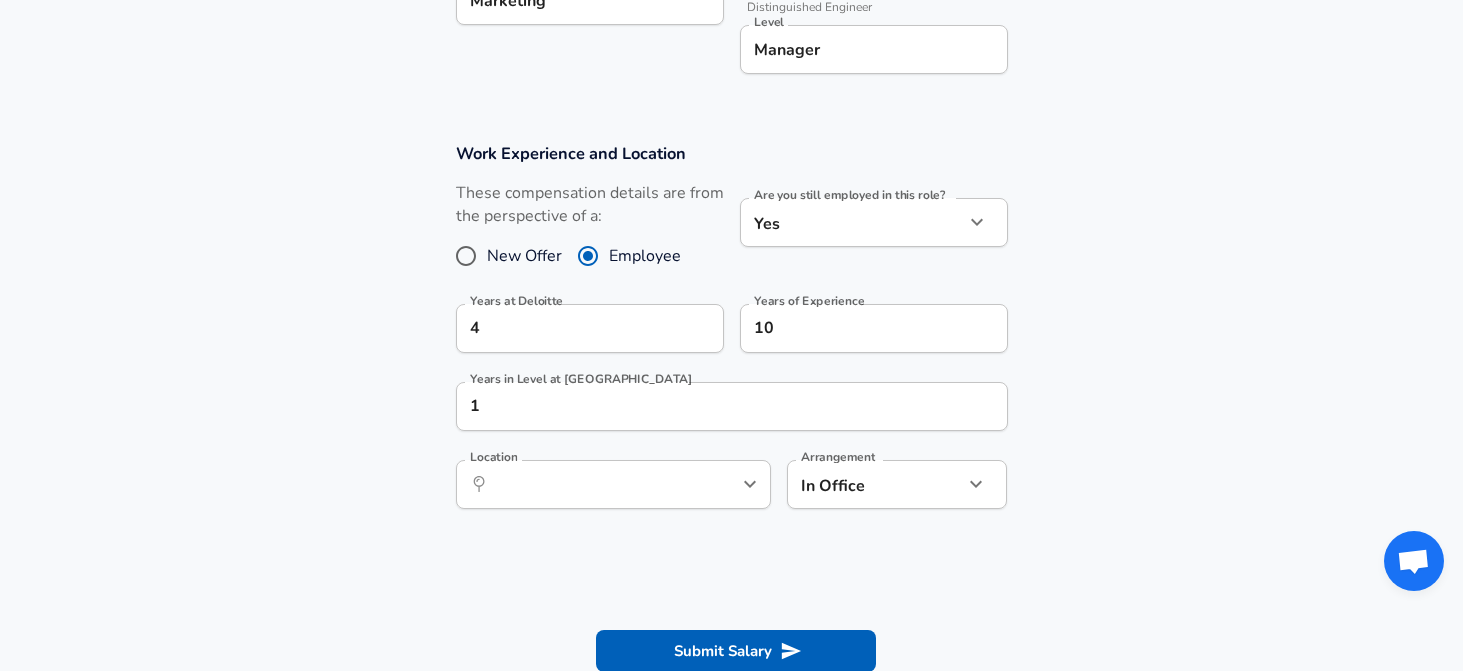 scroll, scrollTop: 736, scrollLeft: 0, axis: vertical 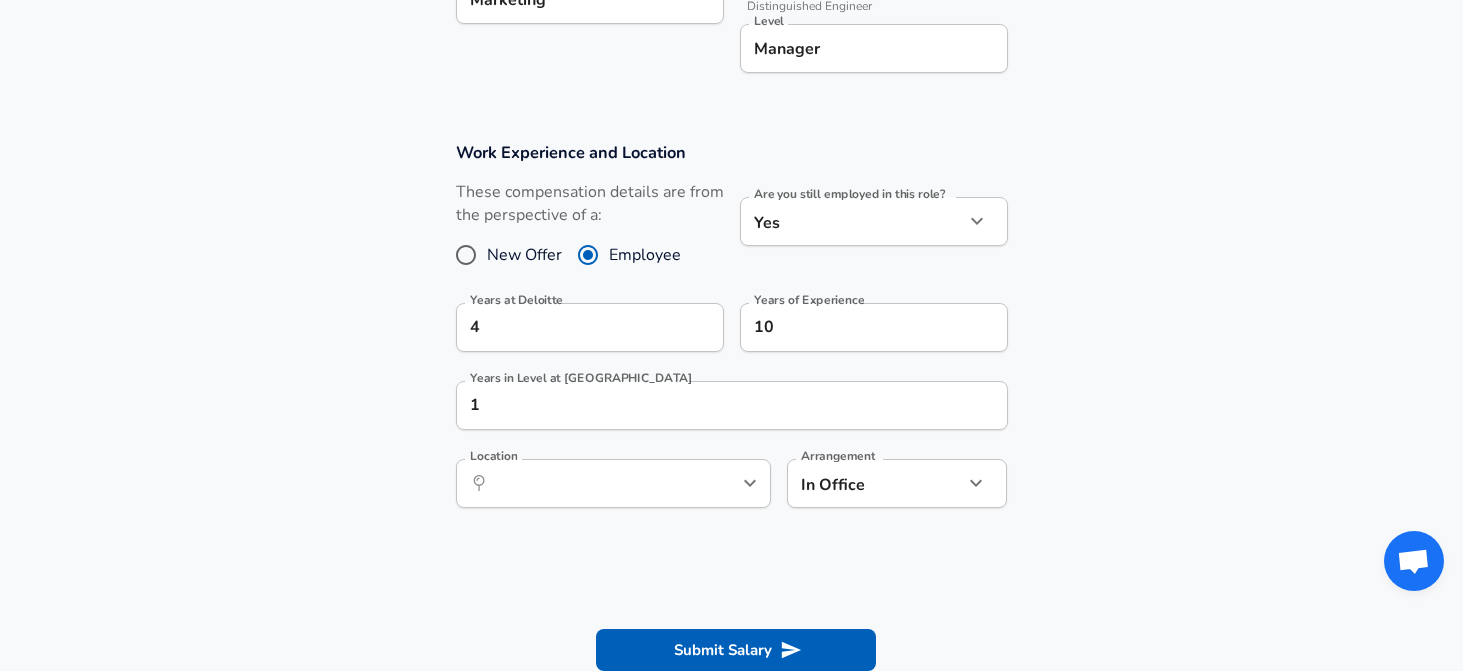 click on "Restart Add Your Salary Upload your offer letter   to verify your submission Enhance Privacy and Anonymity No Automatically hides specific fields until there are enough submissions to safely display the full details.   More Details Based on your submission and the data points that we have already collected, we will automatically hide and anonymize specific fields if there aren't enough data points to remain sufficiently anonymous. Company & Title Information   Enter the company you received your offer from Company Deloitte Company   Select the title that closest resembles your official title. This should be similar to the title that was present on your offer letter. Title Management Consultant Title Job Family Management Consultant Job Family Specialization Marketing Specialization   Your level on the career ladder. e.g. L3 or Senior Product Manager or Principal Engineer or Distinguished Engineer Level Manager Level Work Experience and Location These compensation details are from the perspective of a: Yes yes" at bounding box center (731, -401) 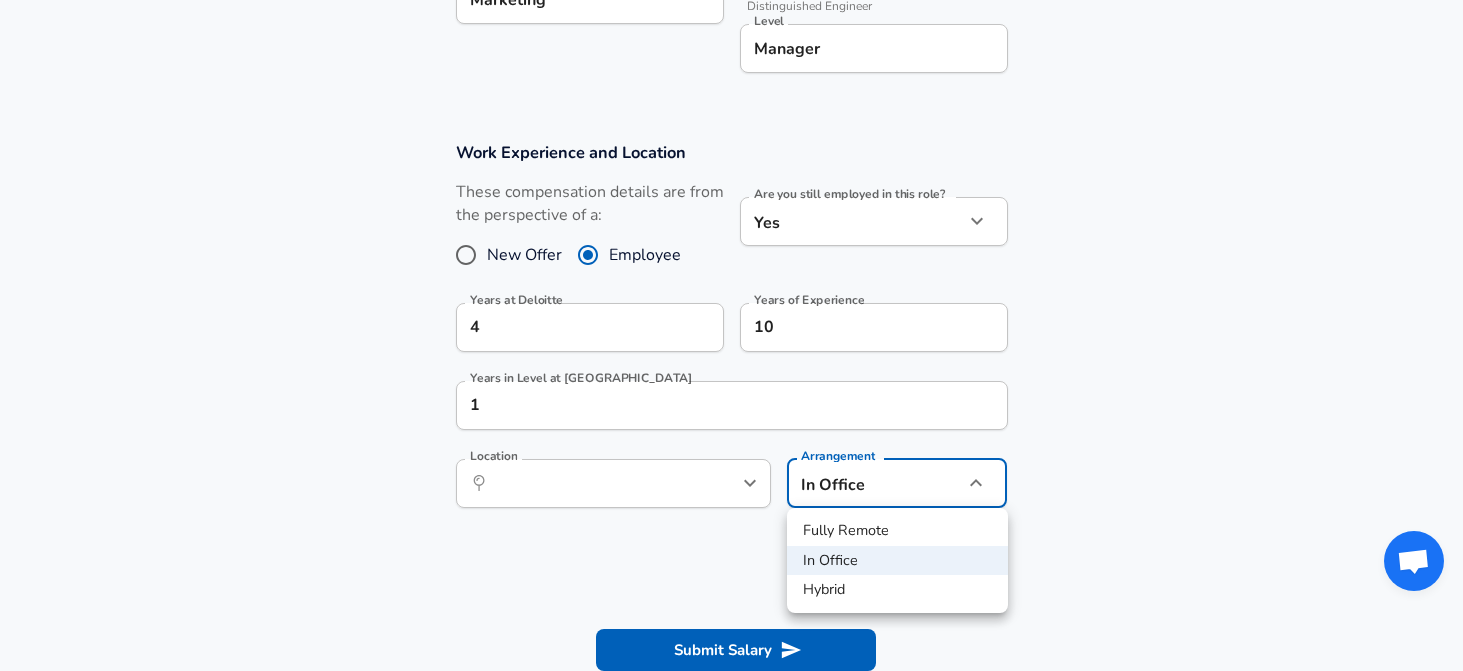 click on "Hybrid" at bounding box center [897, 590] 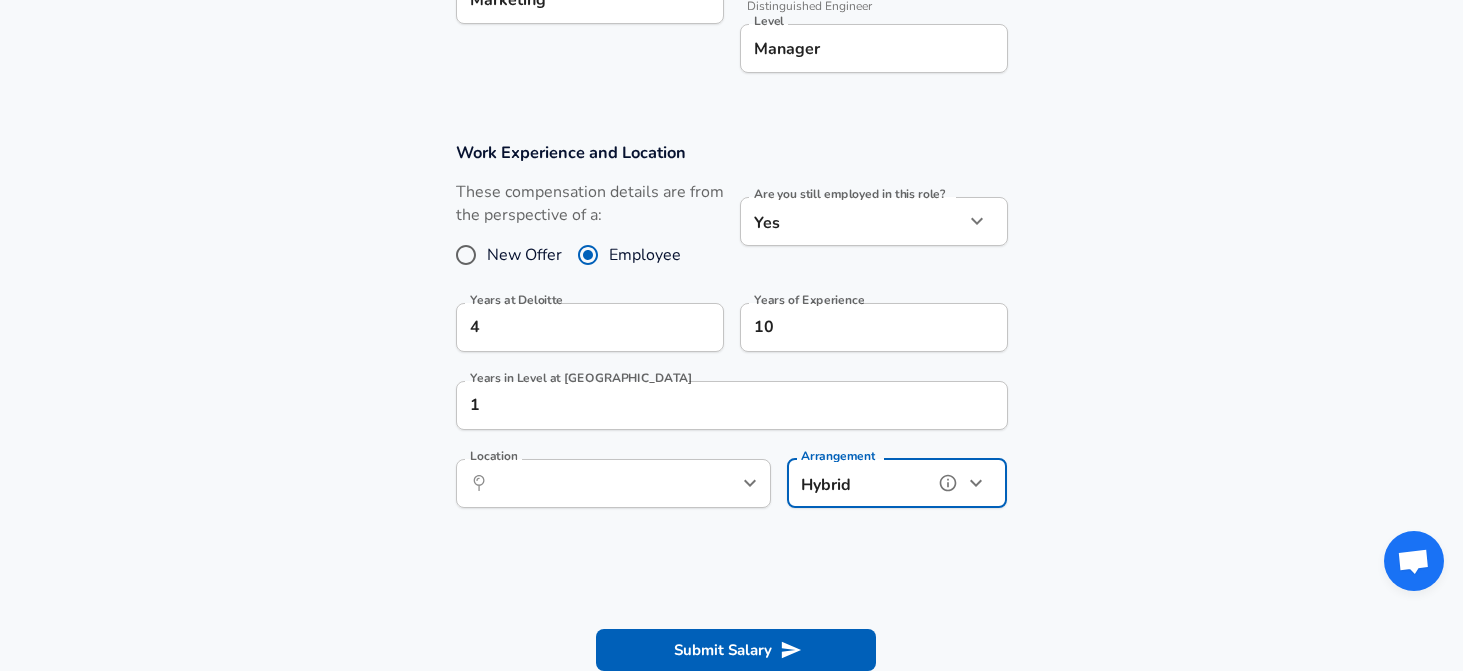 type on "hybrid" 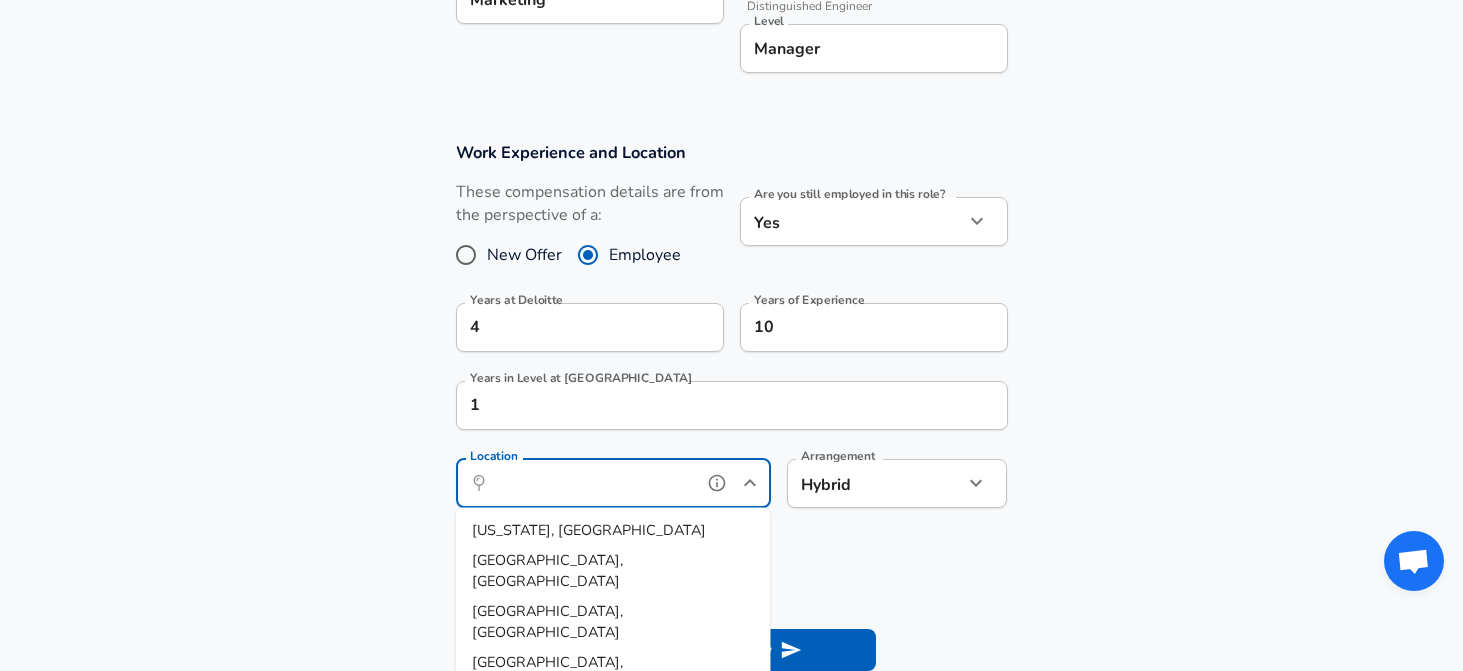 click on "Location" at bounding box center [591, 483] 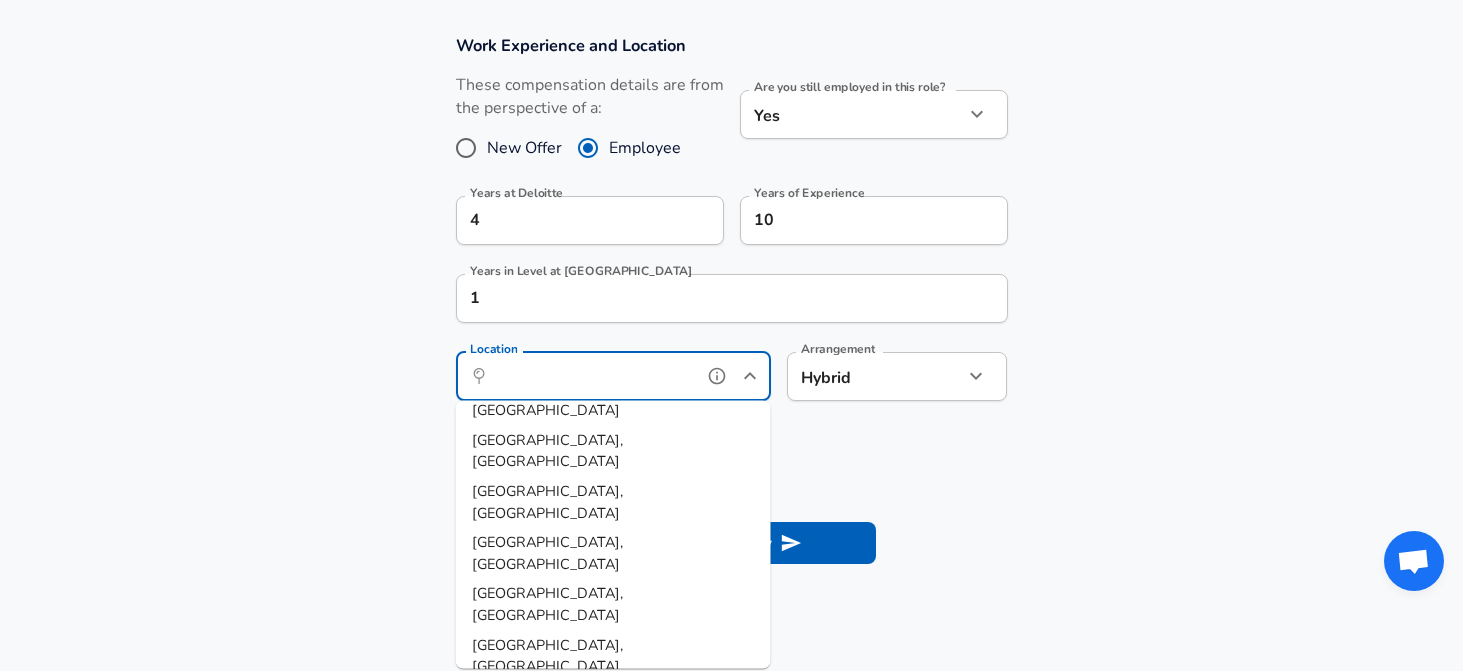 scroll, scrollTop: 73, scrollLeft: 0, axis: vertical 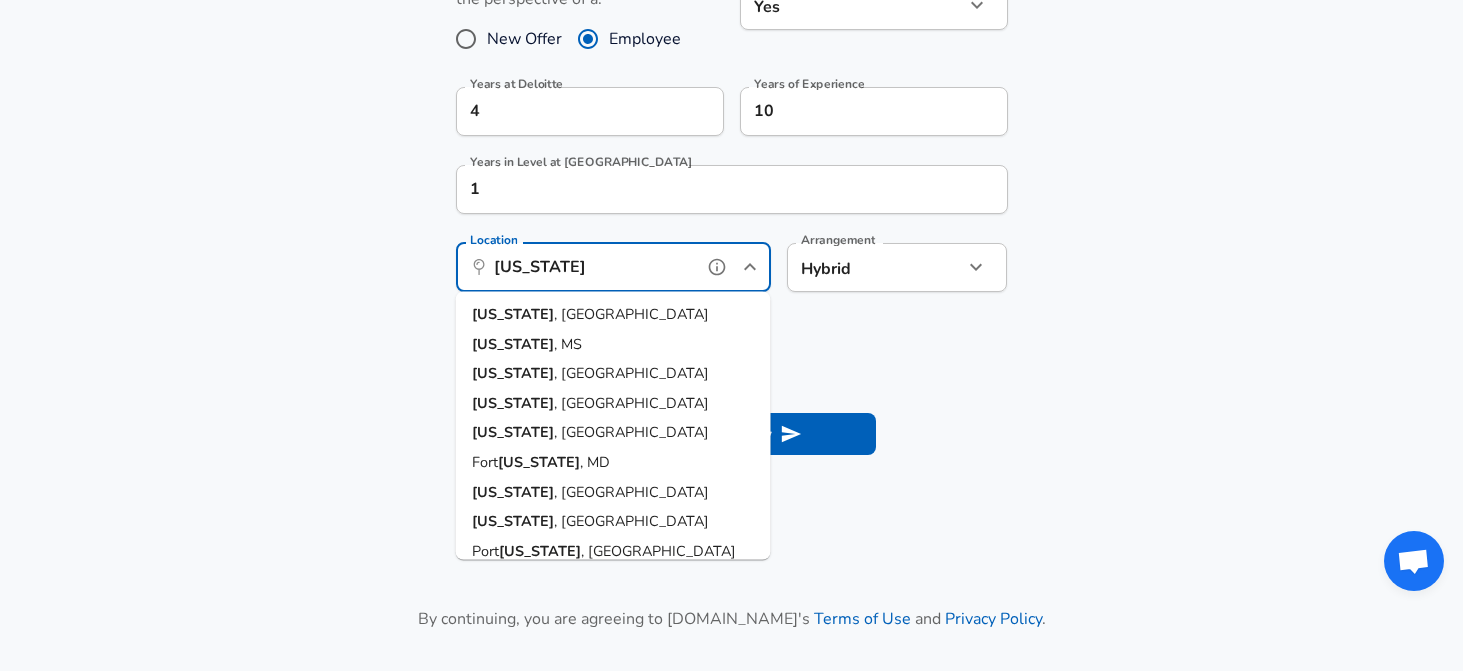 click on "[US_STATE]" at bounding box center (513, 314) 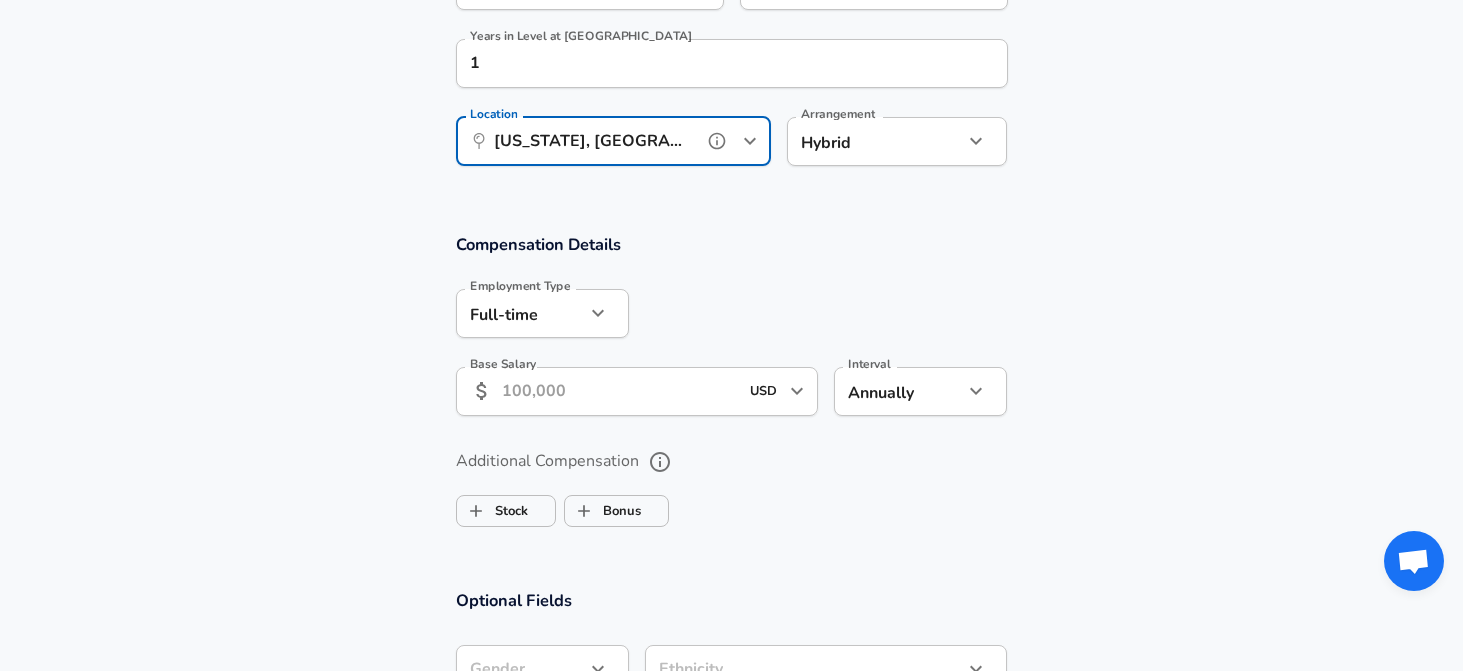 scroll, scrollTop: 1085, scrollLeft: 0, axis: vertical 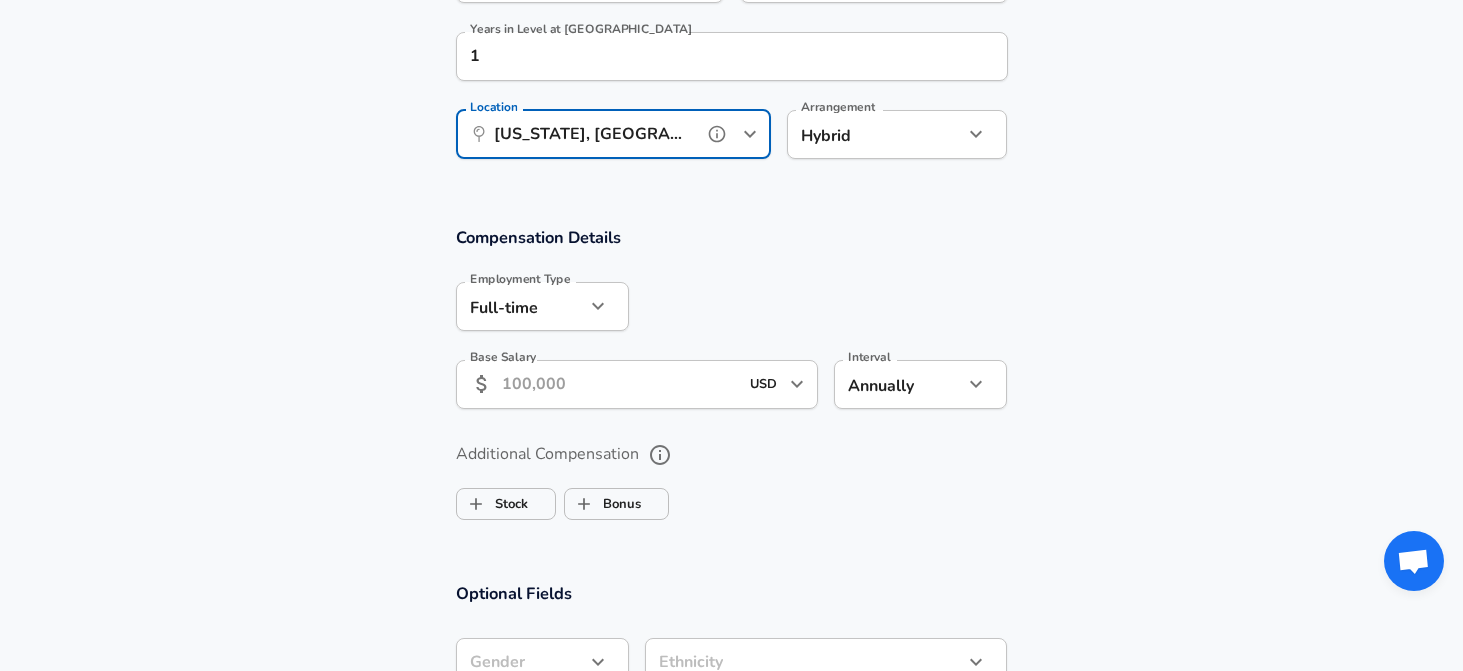 type on "[US_STATE], [GEOGRAPHIC_DATA]" 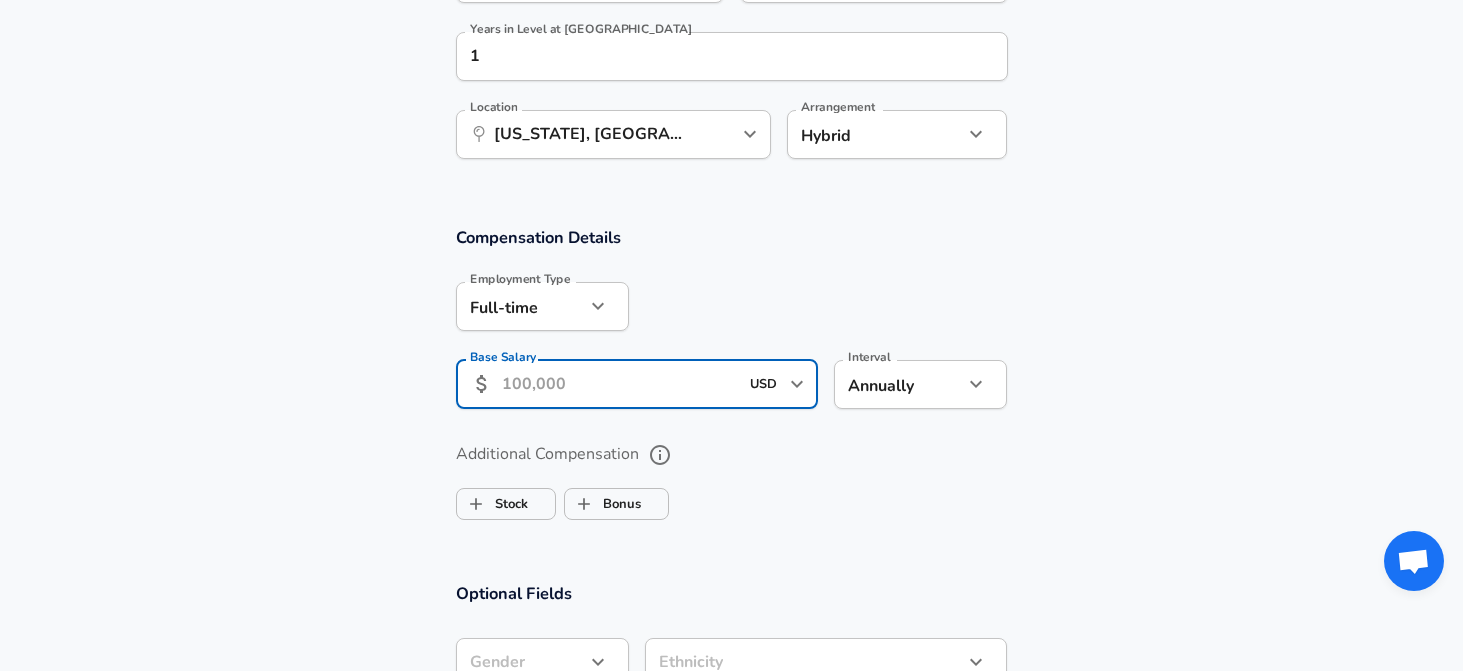 click on "Base Salary" at bounding box center [620, 384] 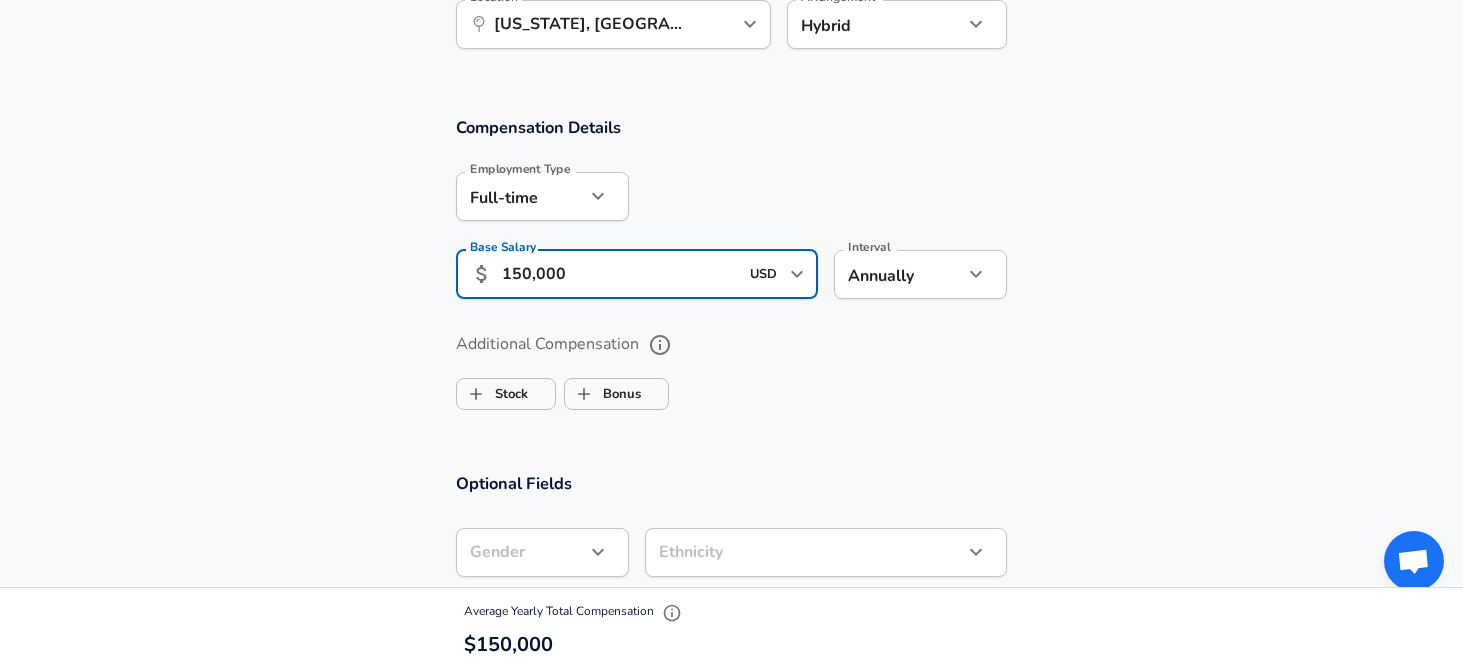 scroll, scrollTop: 1201, scrollLeft: 0, axis: vertical 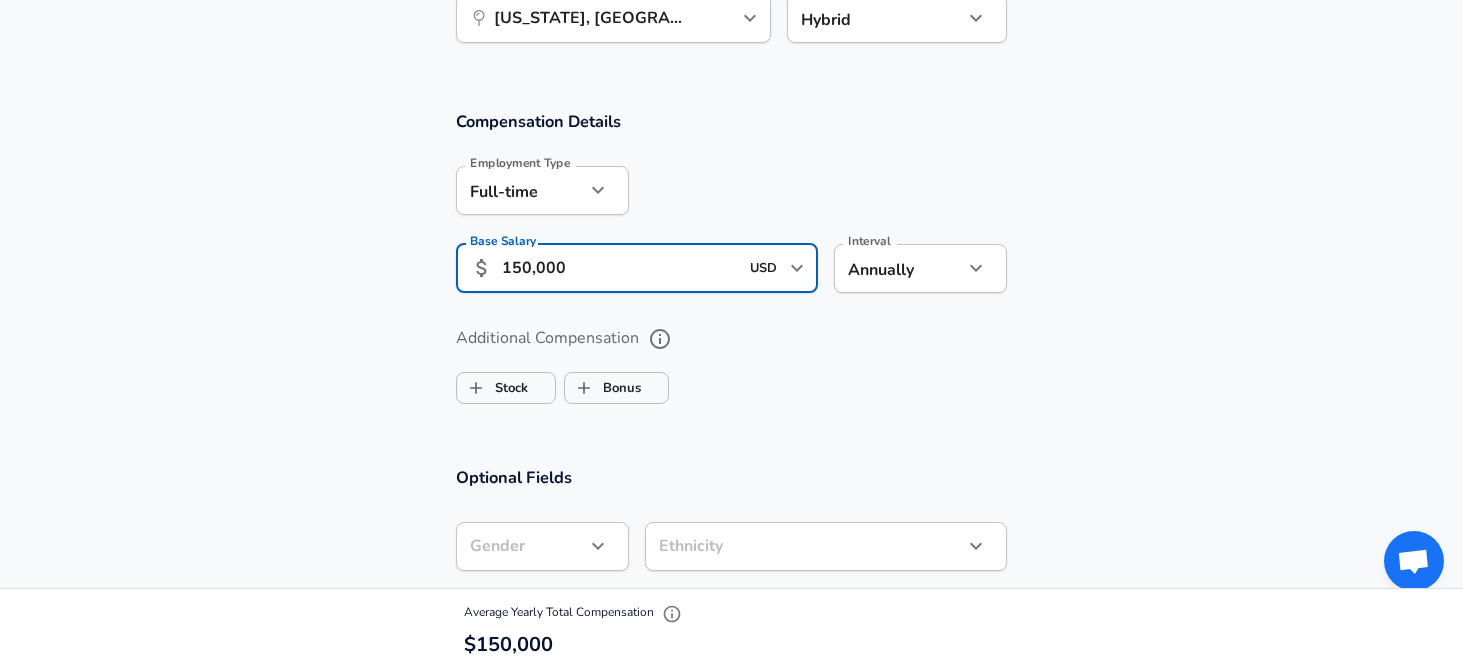 type on "150,000" 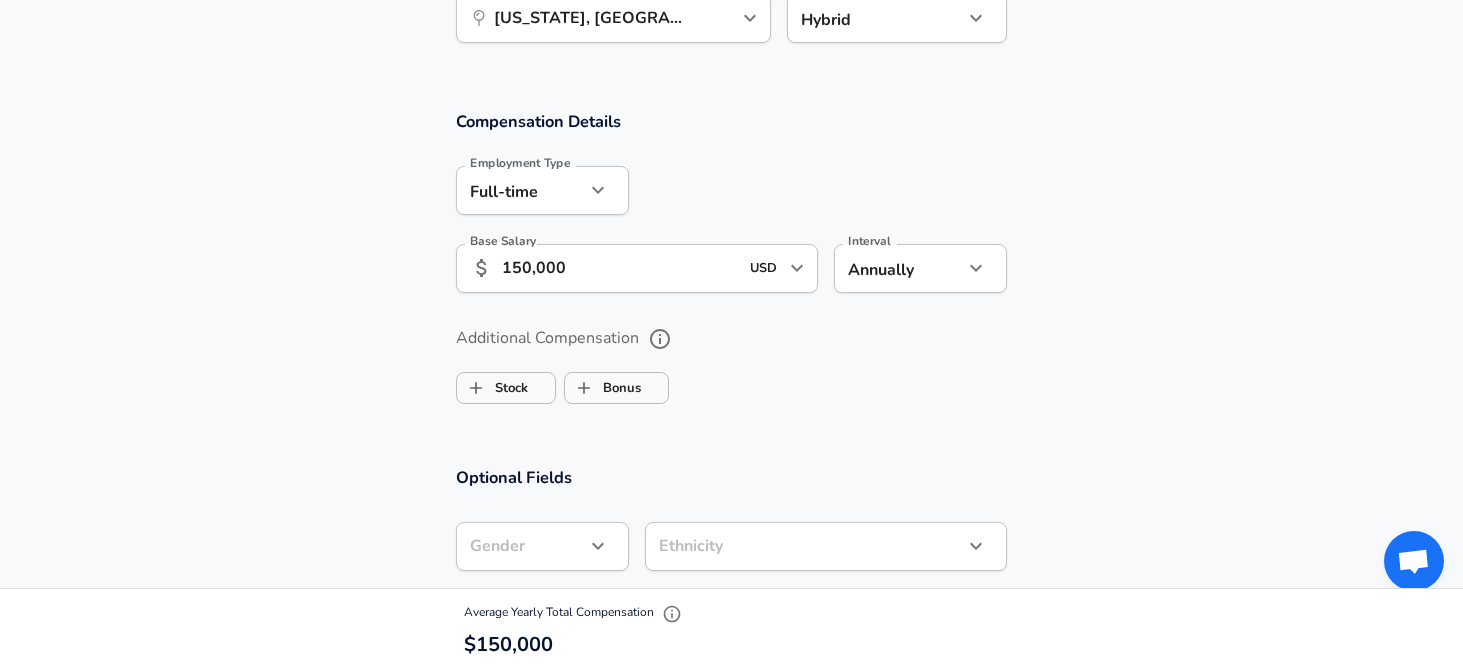 click on "Stock Bonus" at bounding box center (732, 384) 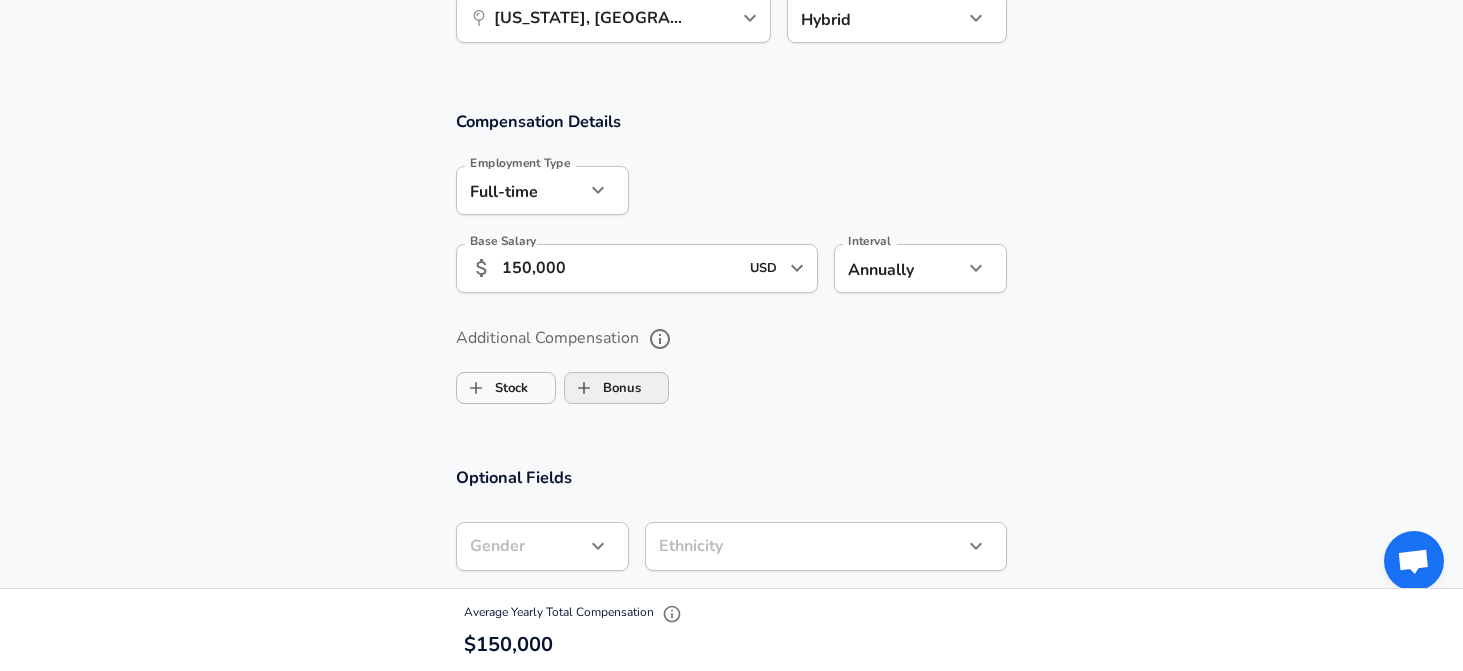 click on "Bonus" at bounding box center [584, 388] 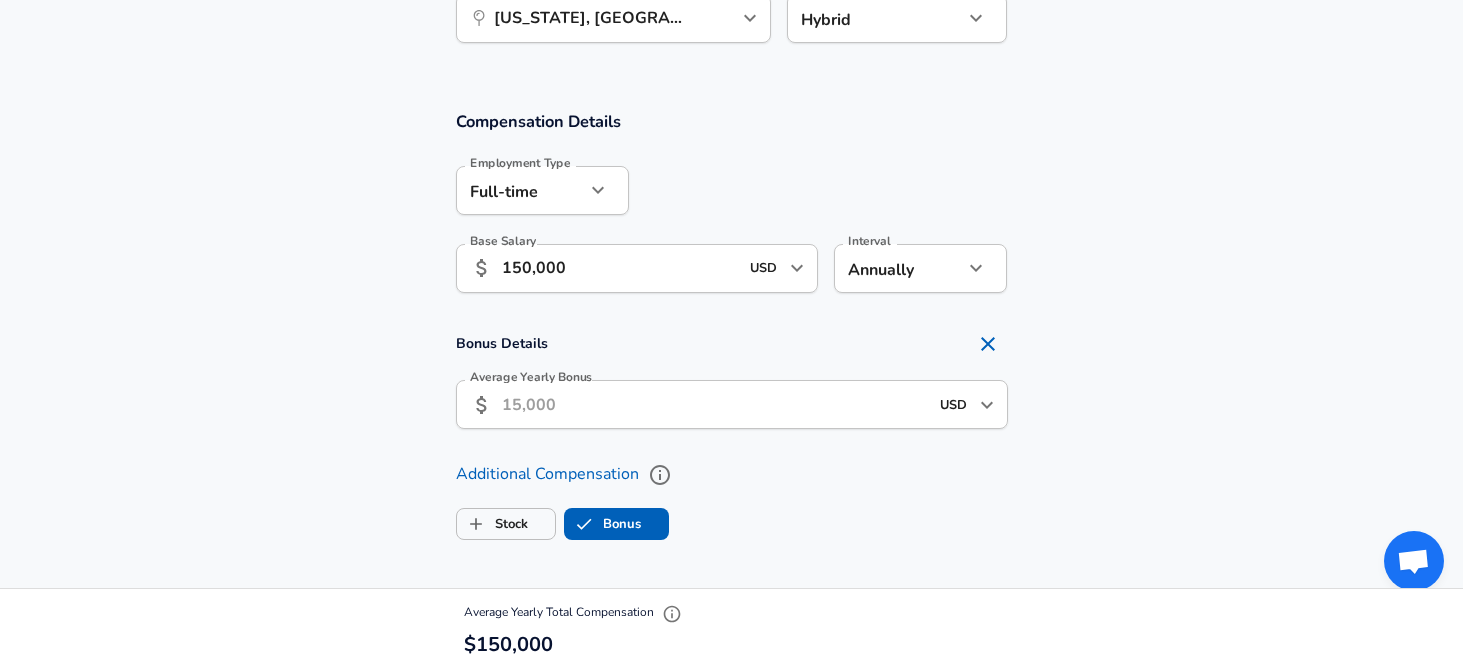 checkbox on "true" 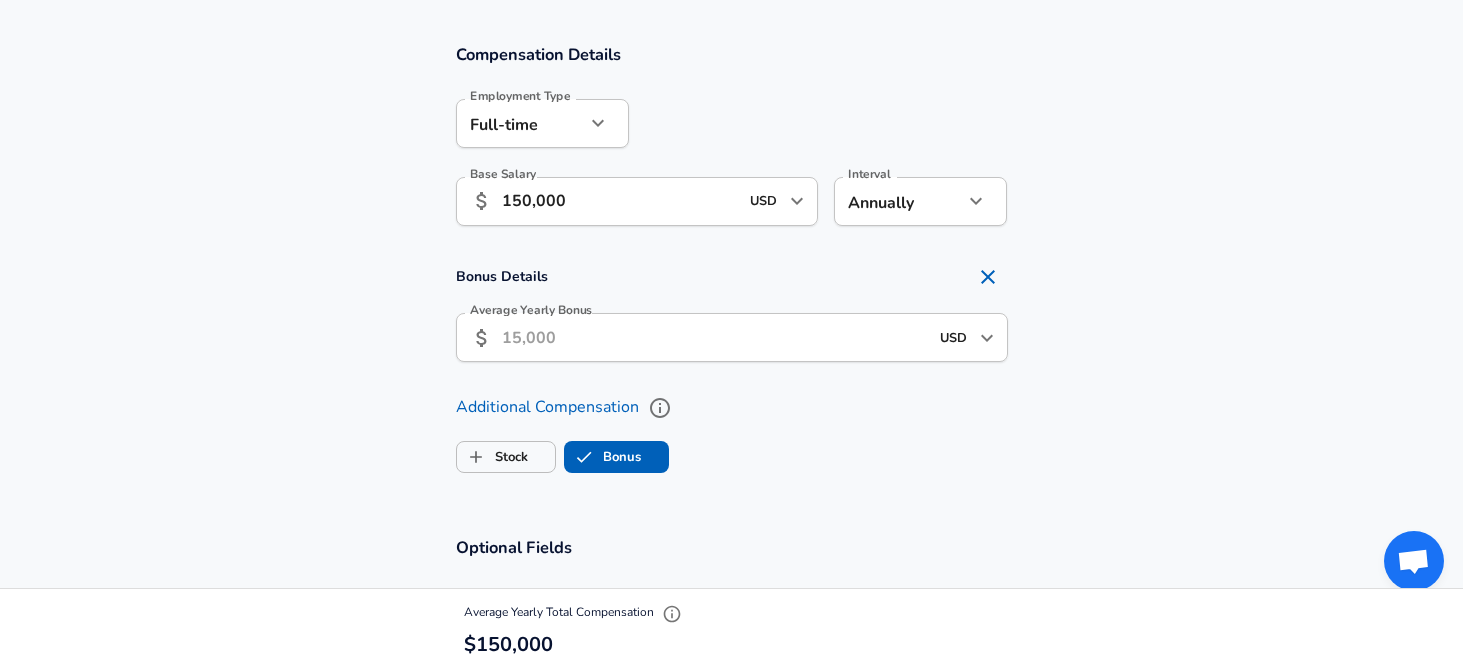 scroll, scrollTop: 1276, scrollLeft: 0, axis: vertical 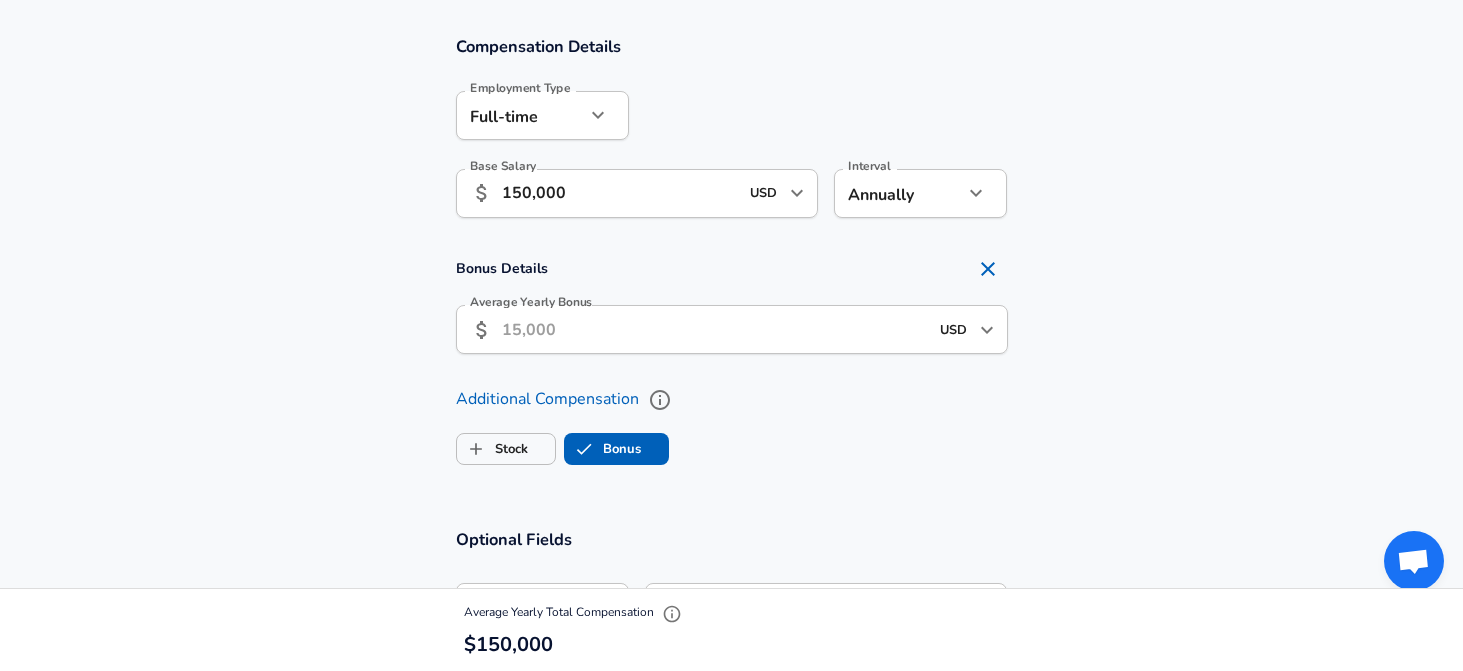 click on "Average Yearly Bonus" at bounding box center [715, 329] 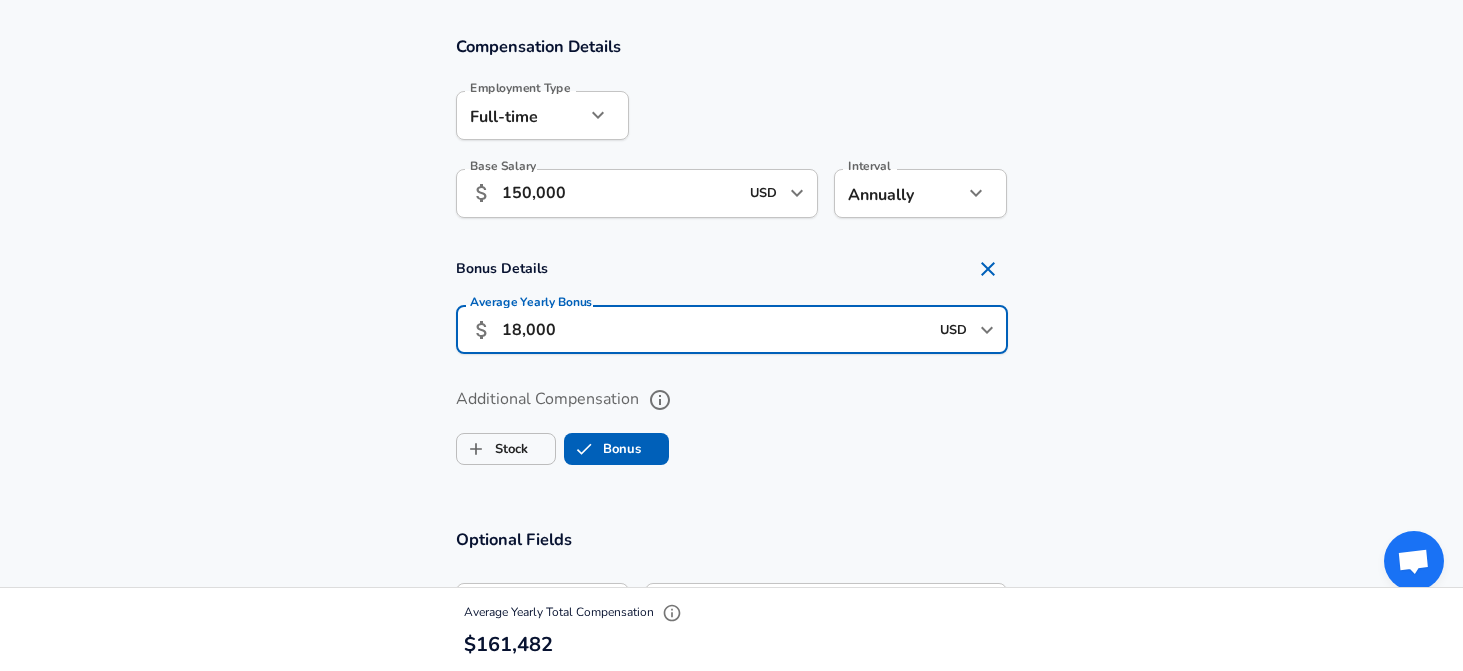 type on "18,000" 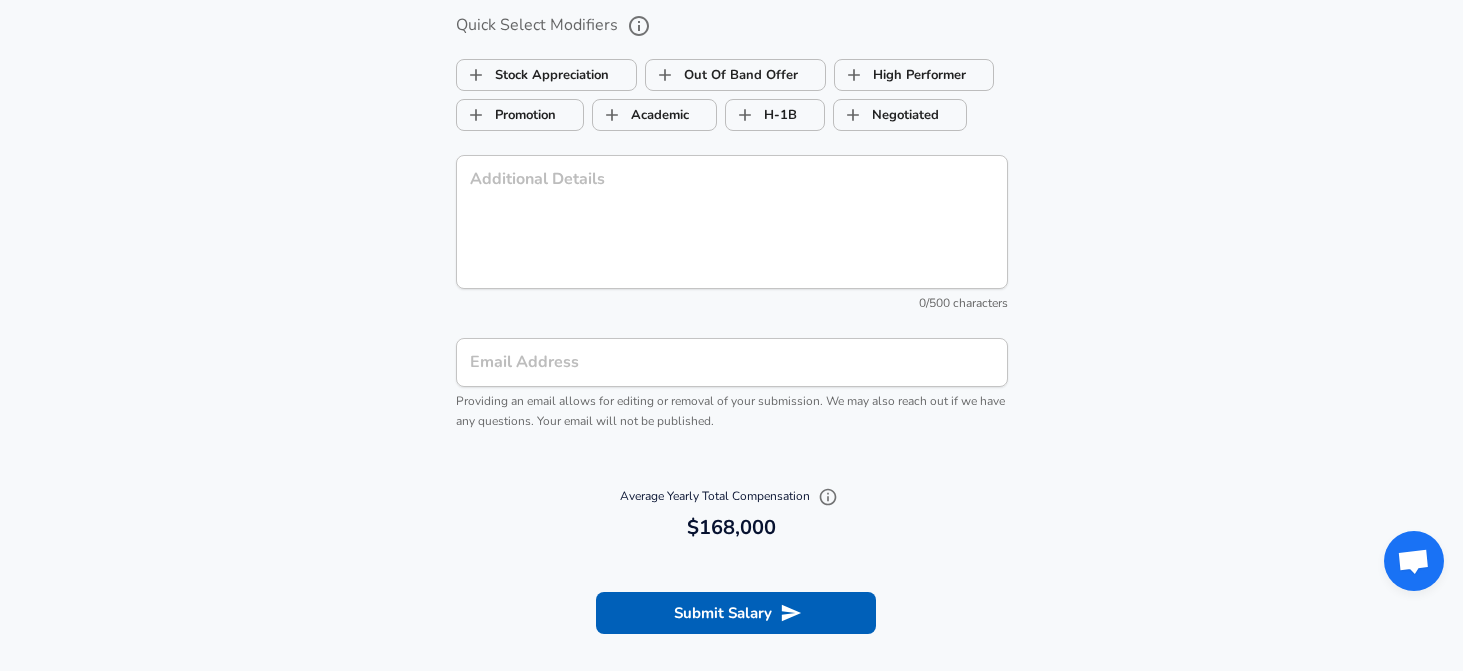 scroll, scrollTop: 2083, scrollLeft: 0, axis: vertical 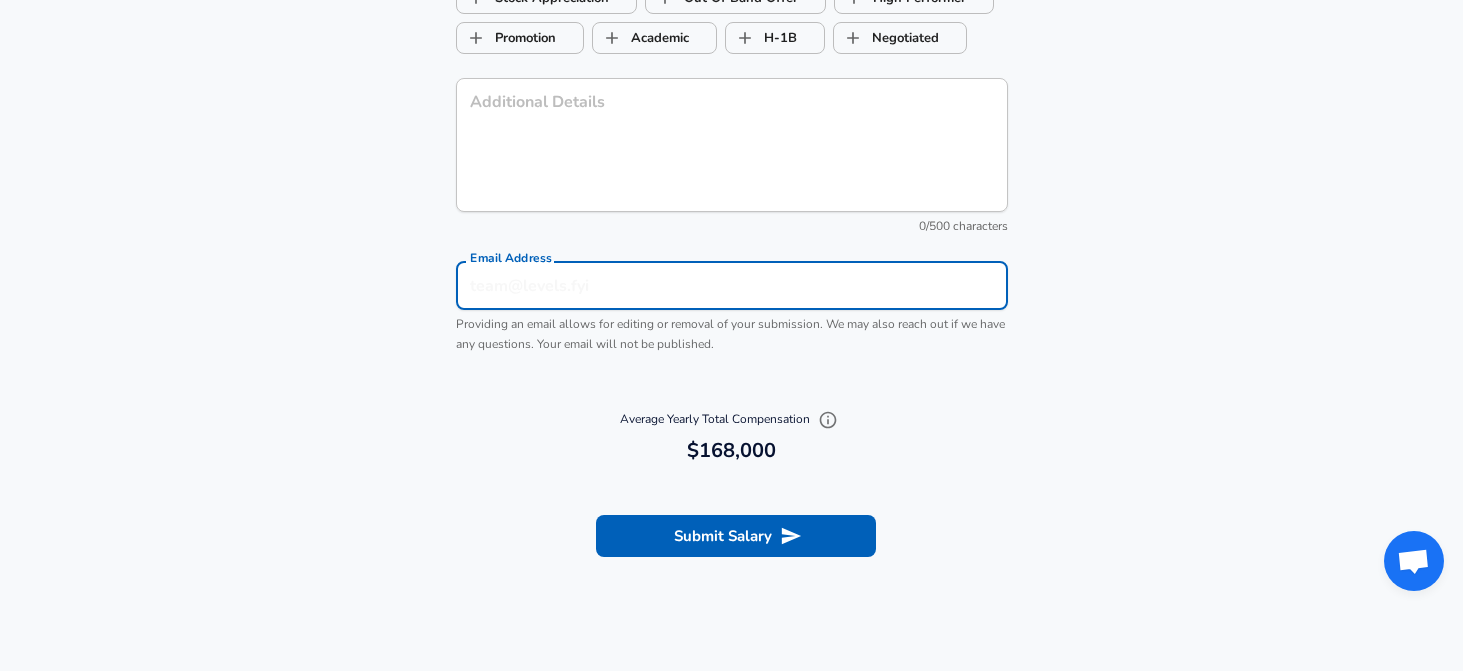 click on "Email Address" at bounding box center [732, 285] 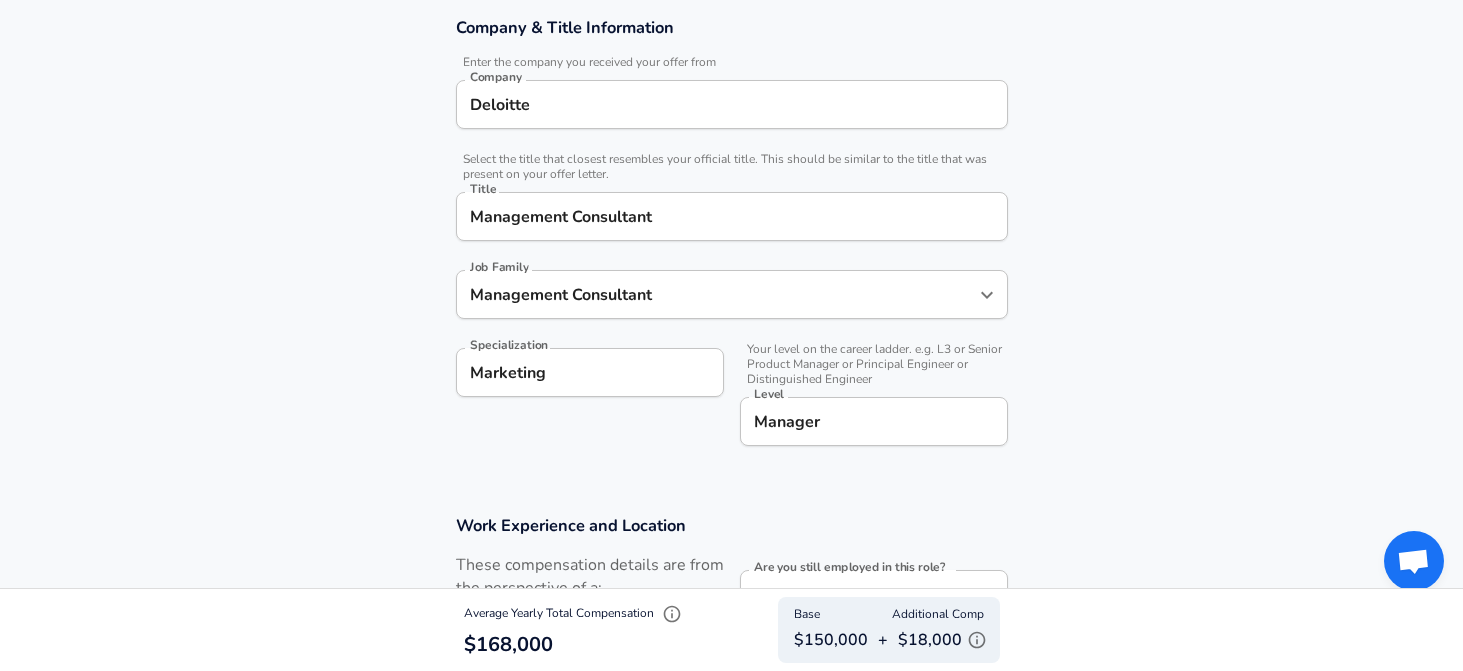 scroll, scrollTop: 0, scrollLeft: 0, axis: both 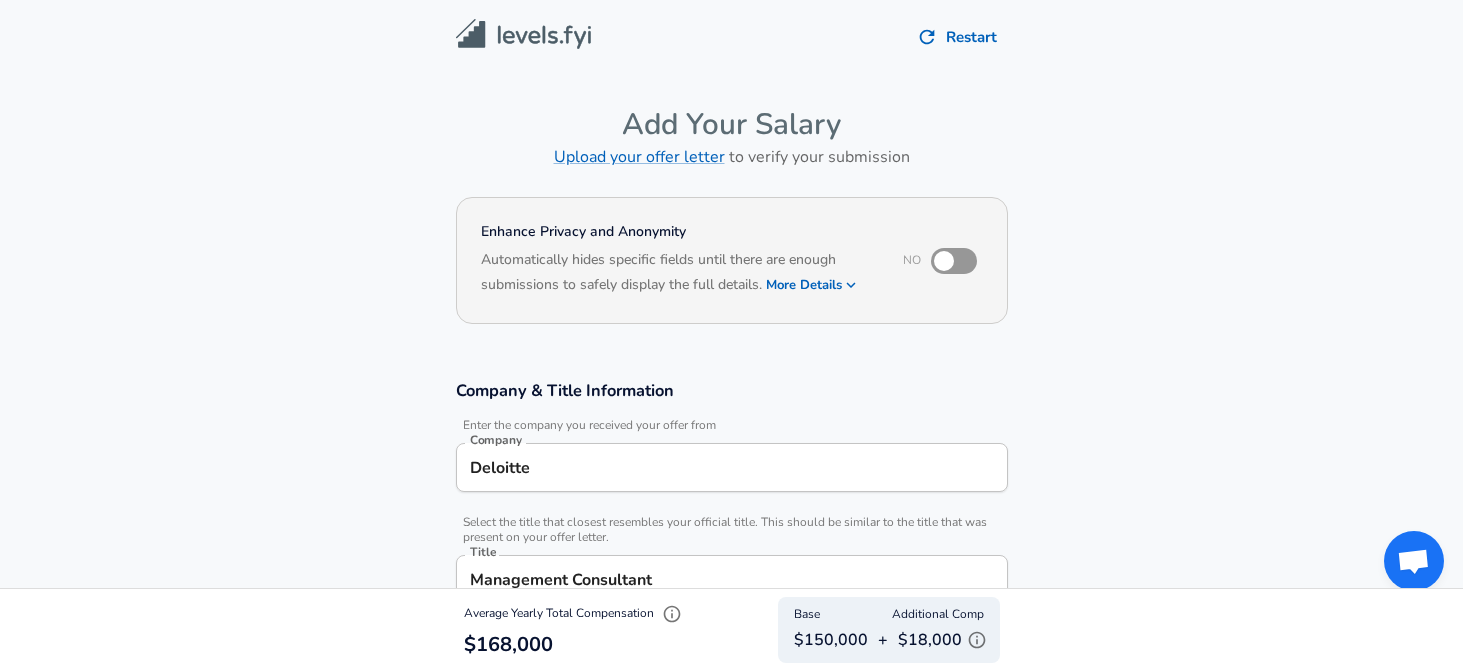 type on "[EMAIL_ADDRESS][DOMAIN_NAME]" 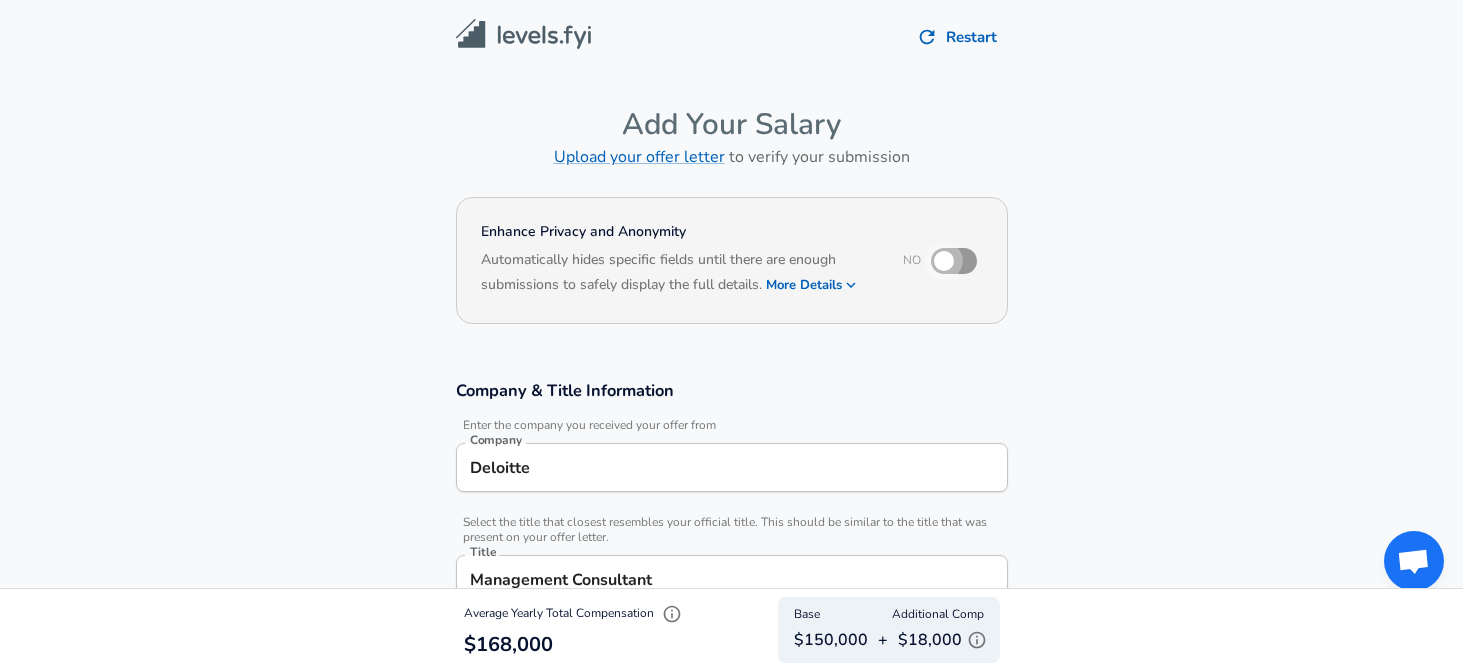 click at bounding box center [944, 261] 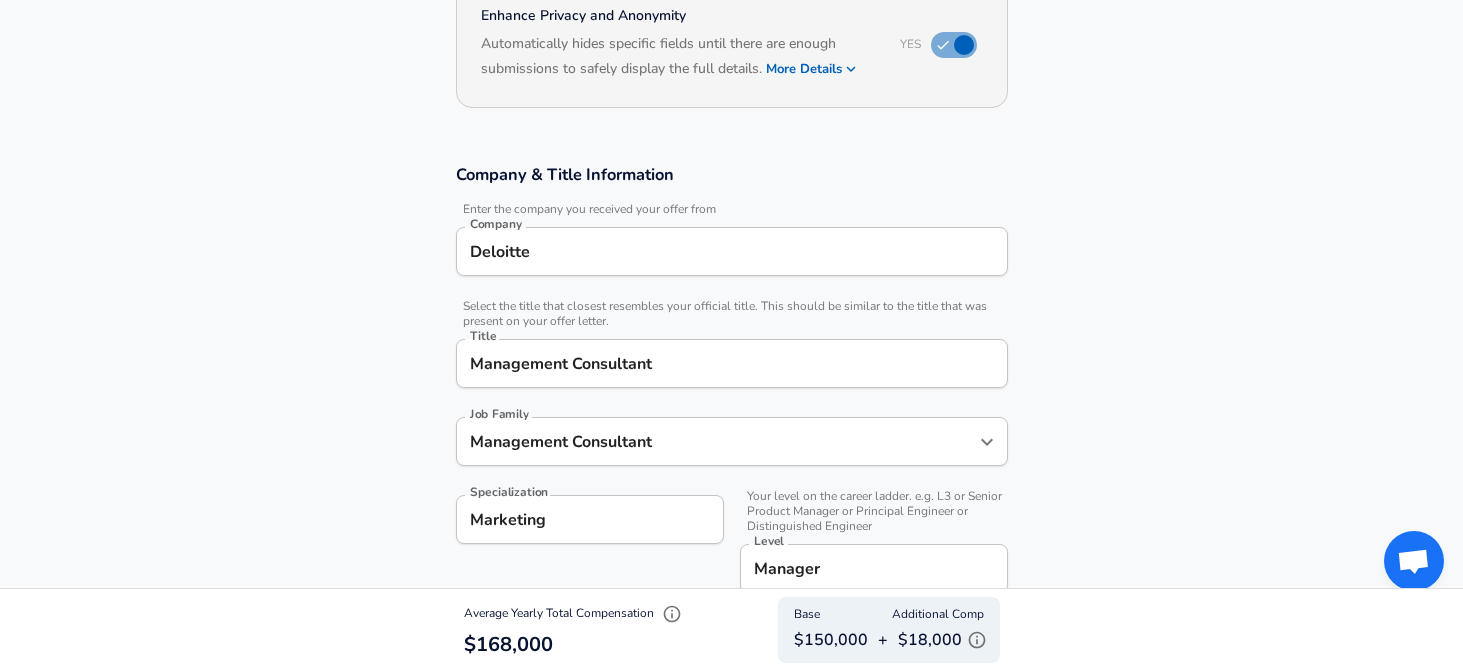 scroll, scrollTop: 228, scrollLeft: 0, axis: vertical 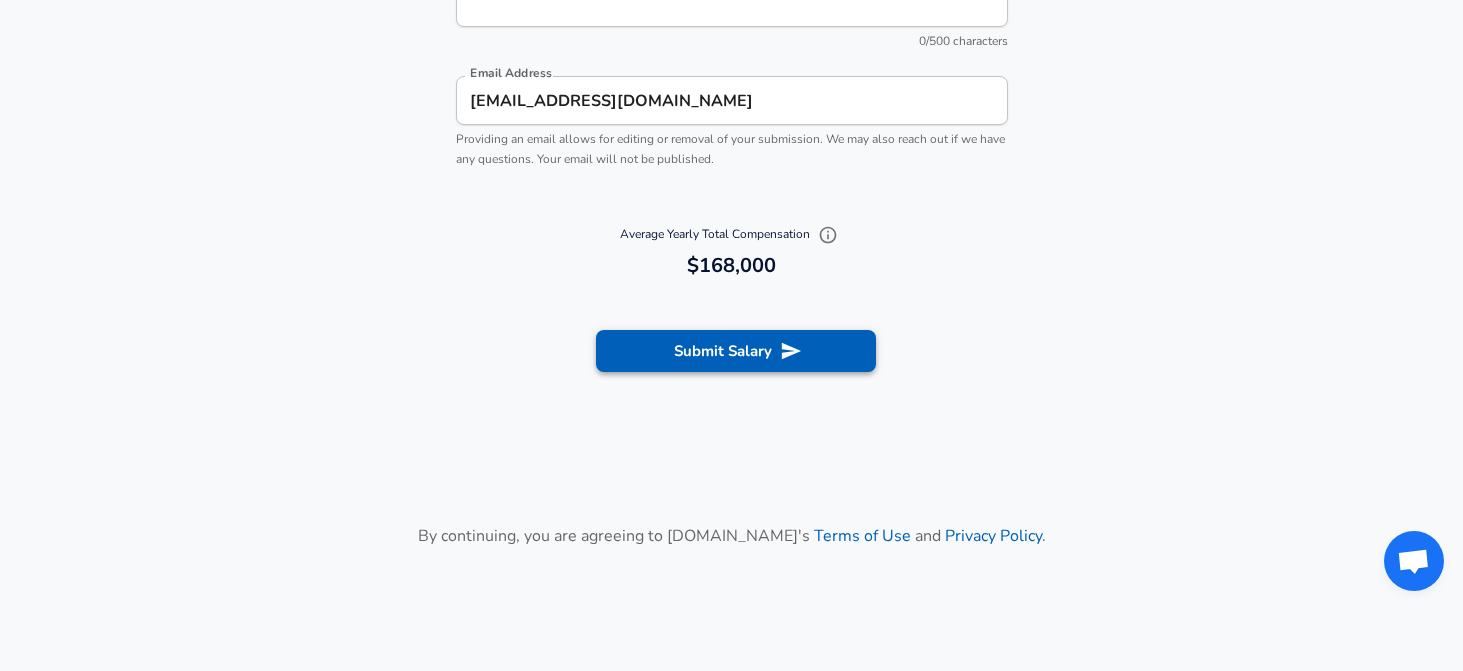 click on "Submit Salary" at bounding box center (736, 351) 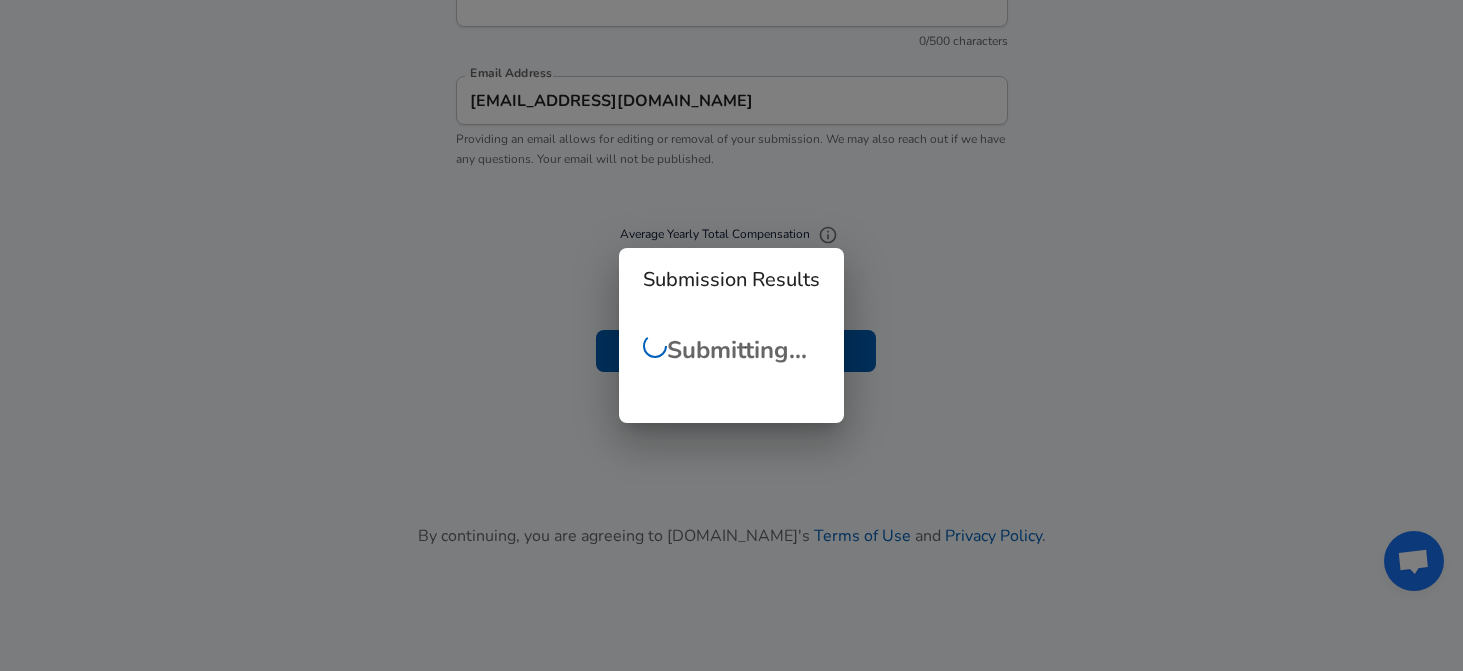 checkbox on "false" 